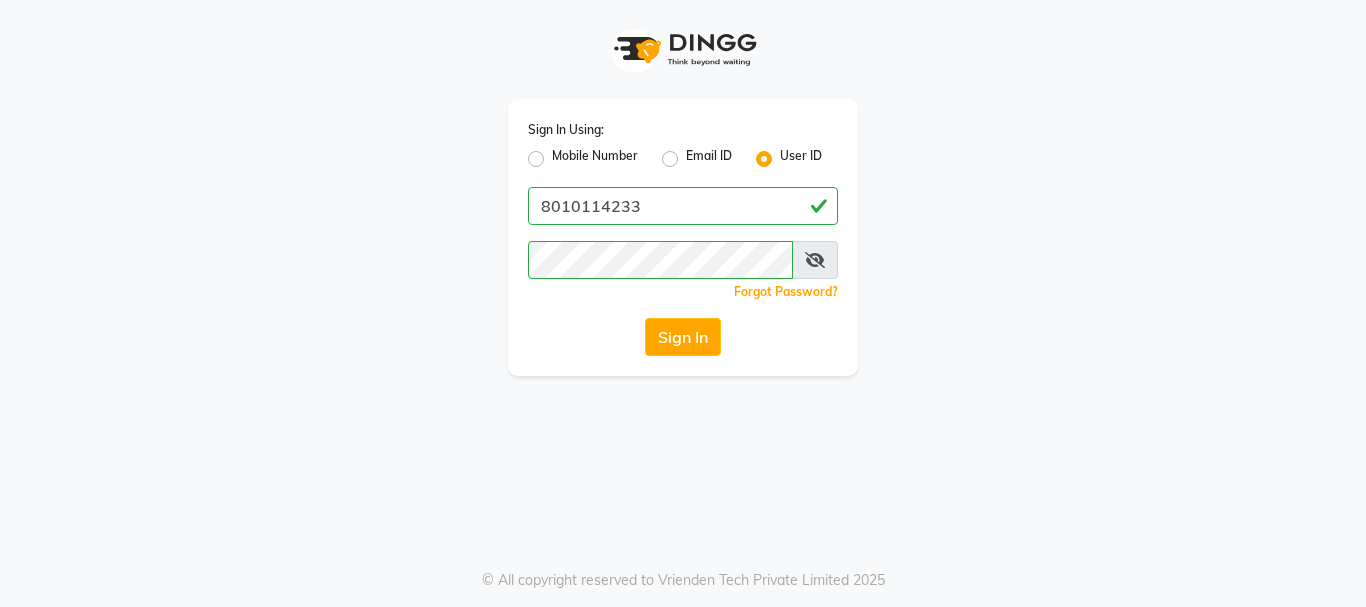 scroll, scrollTop: 0, scrollLeft: 0, axis: both 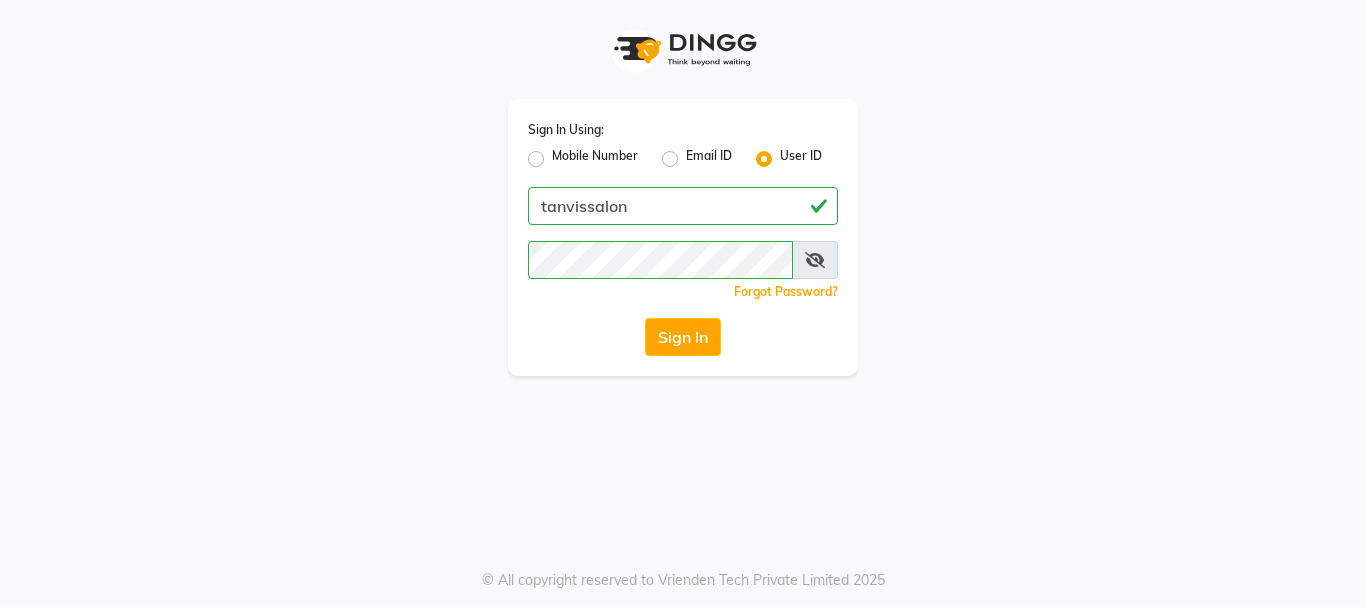 type on "tanvissalon" 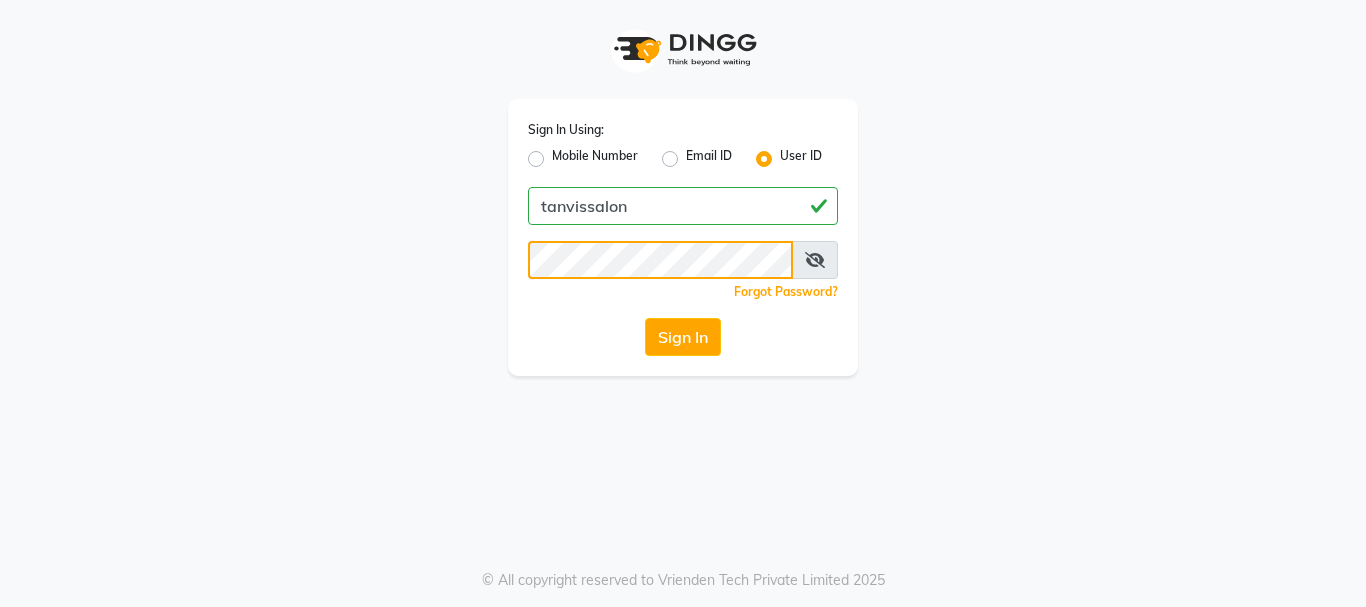 click on "Sign In Using: Mobile Number Email ID User ID tanvissalon  Remember me Forgot Password?  Sign In" 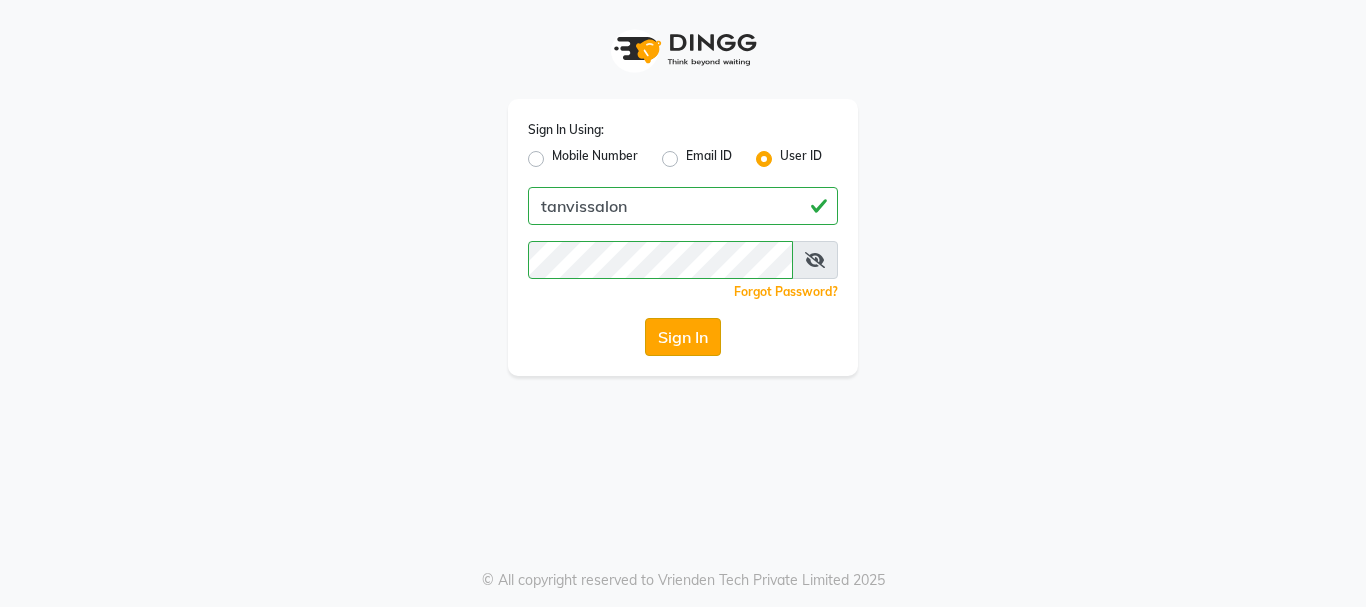 drag, startPoint x: 700, startPoint y: 363, endPoint x: 700, endPoint y: 346, distance: 17 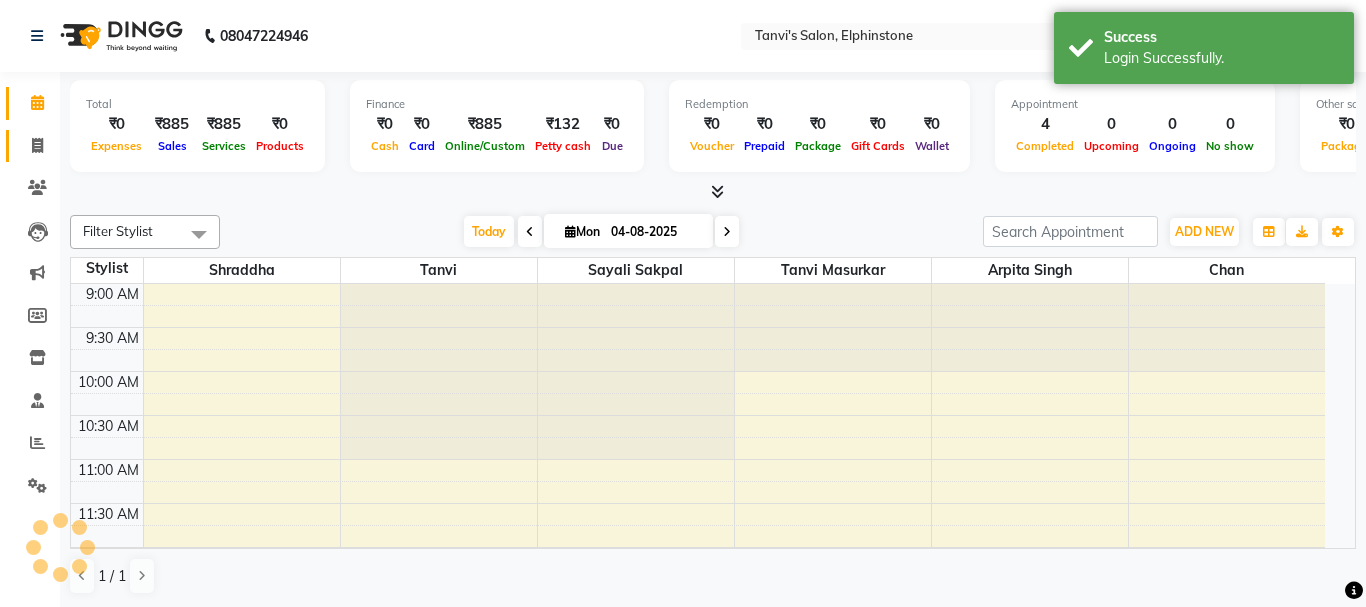 click 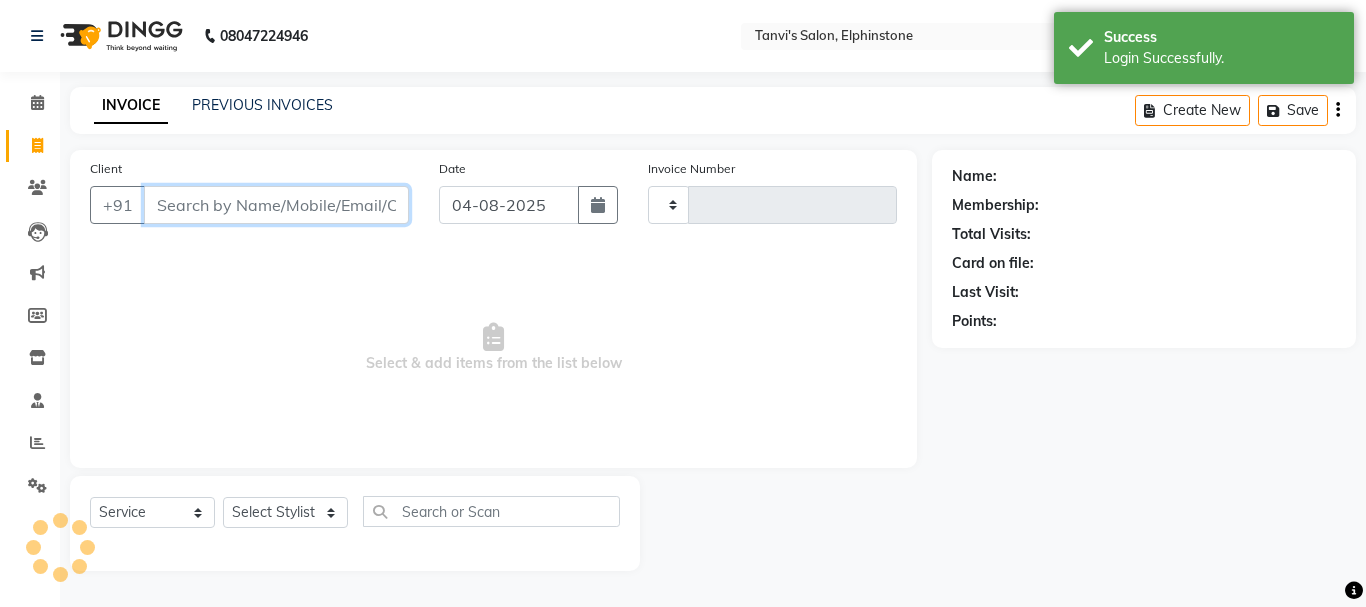 click on "Client" at bounding box center [276, 205] 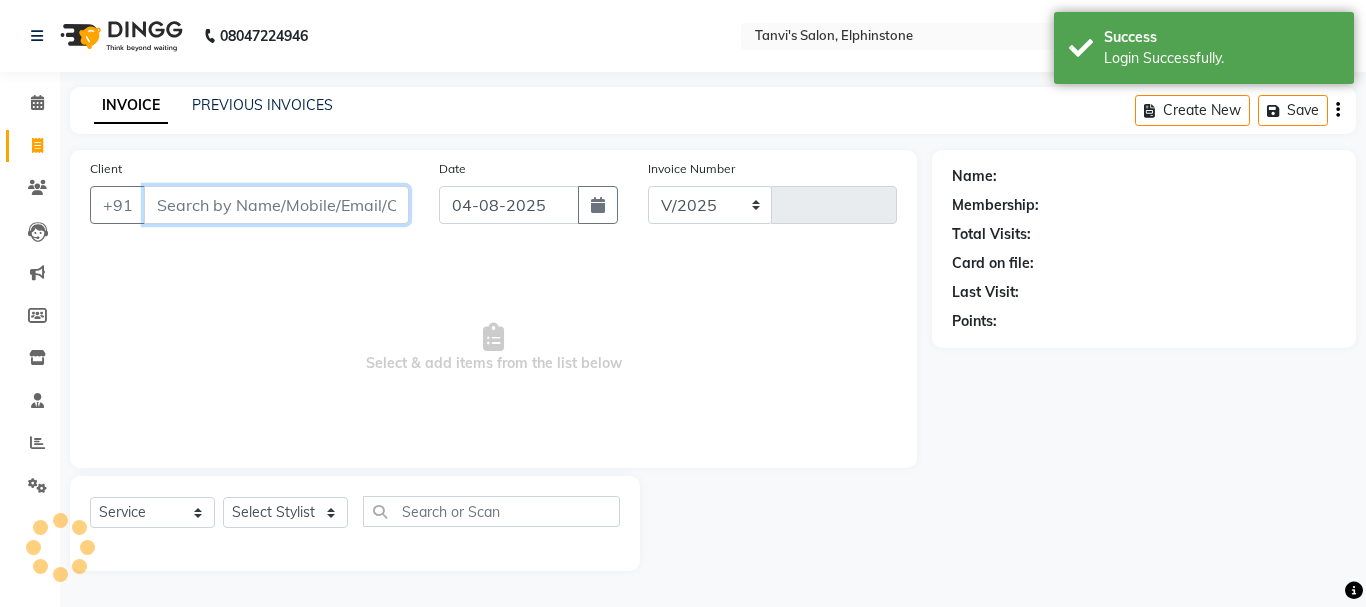 select on "716" 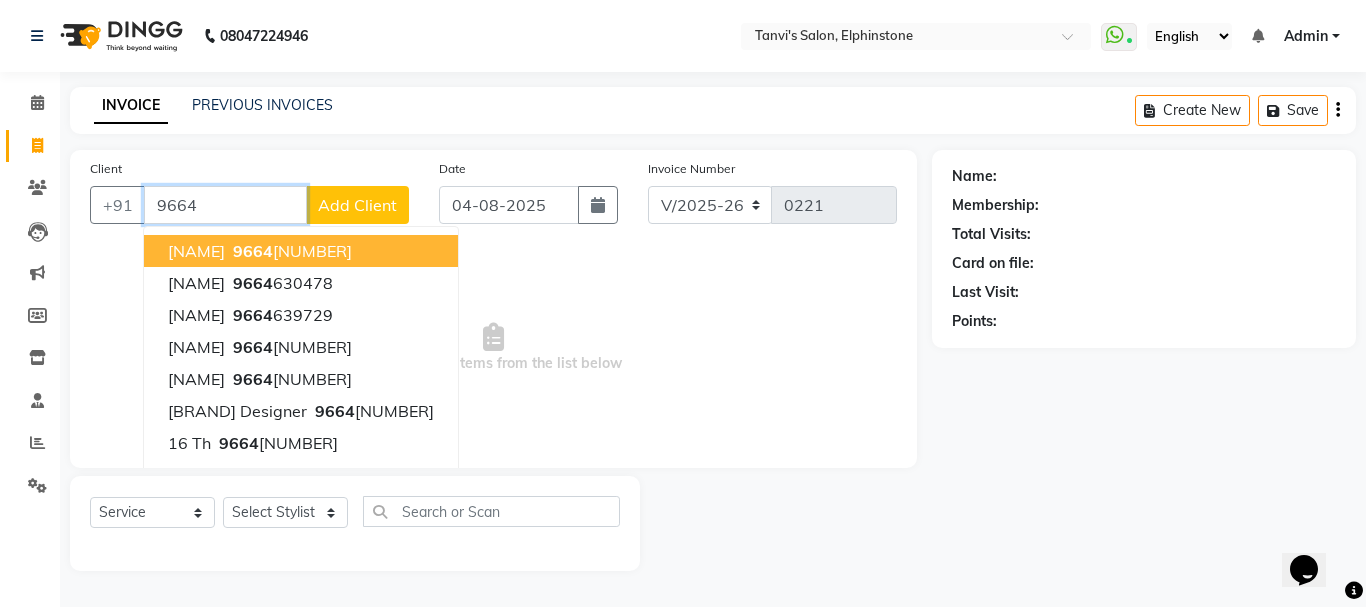scroll, scrollTop: 0, scrollLeft: 0, axis: both 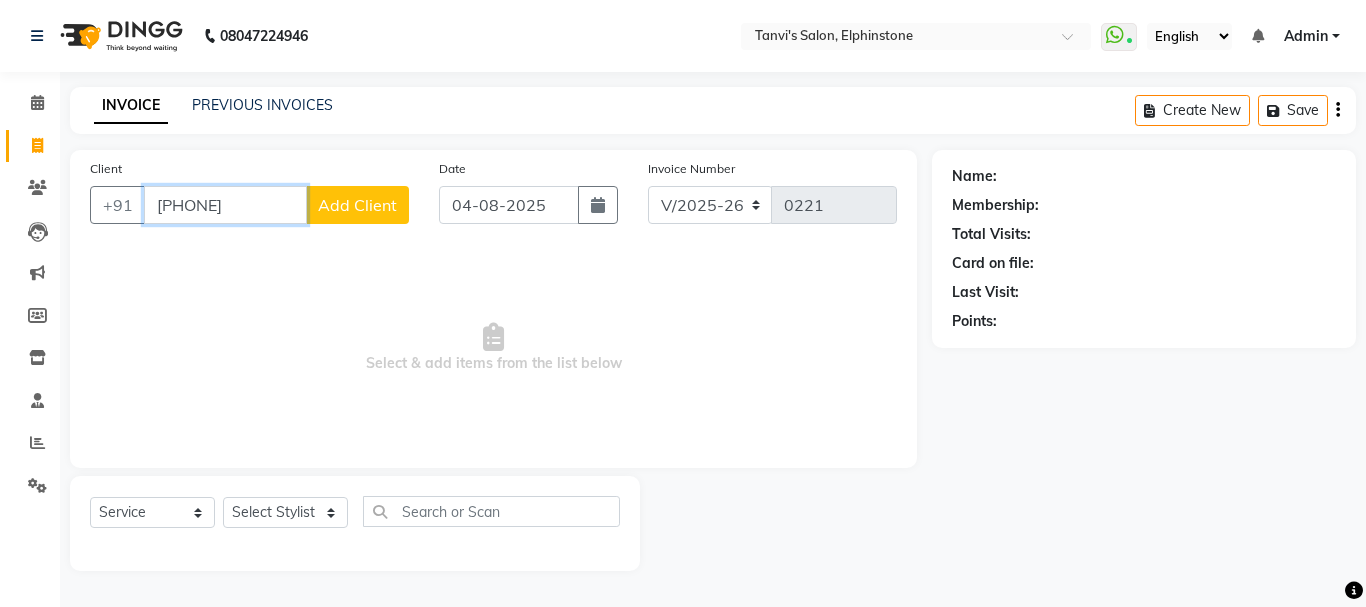 type on "[PHONE]" 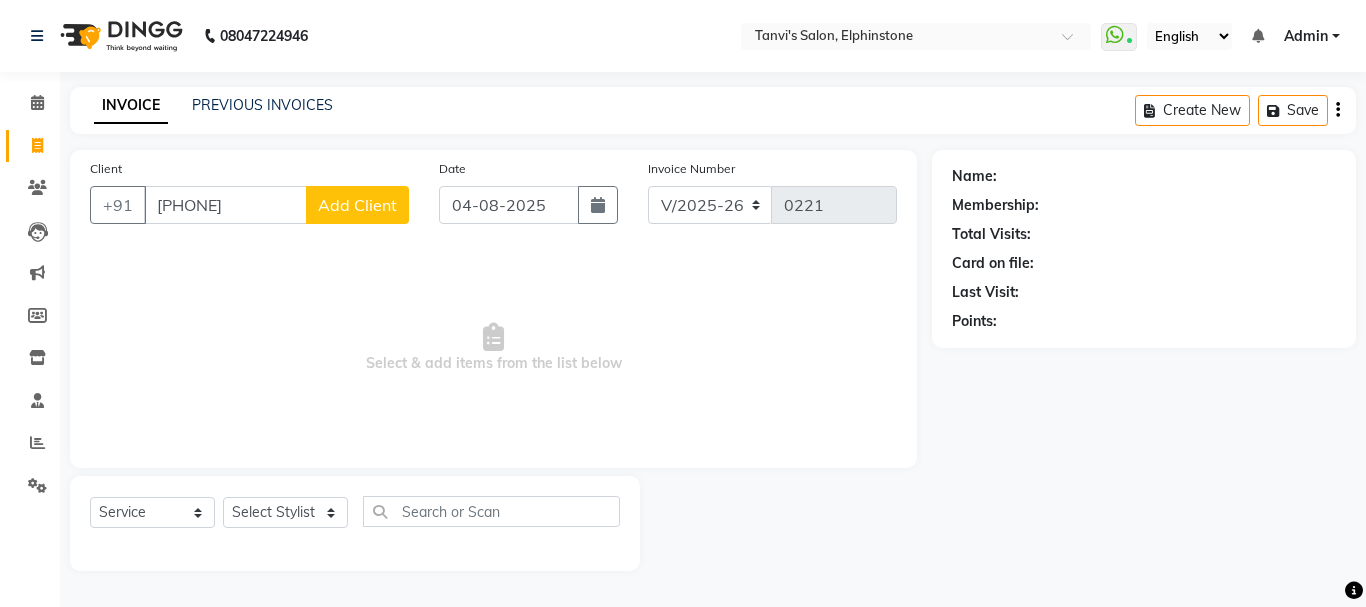 click on "Add Client" 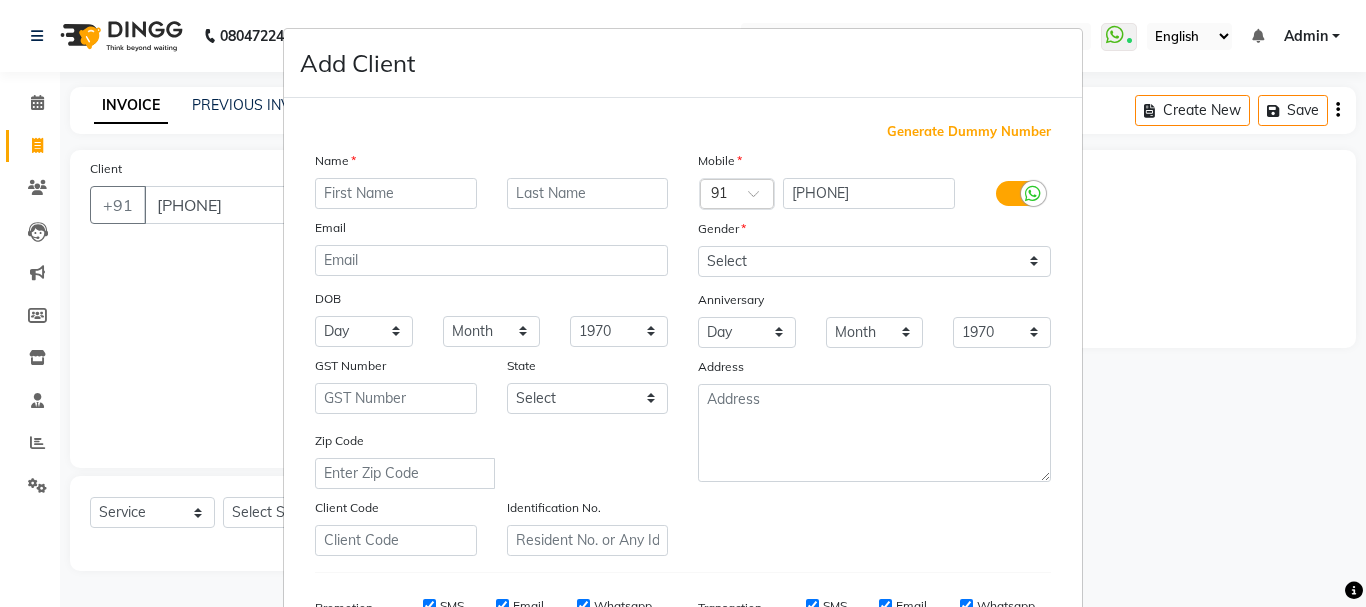 click on "Add Client Generate Dummy Number Name Email DOB Day 01 02 03 04 05 06 07 08 09 10 11 12 13 14 15 16 17 18 19 20 21 22 23 24 25 26 27 28 29 30 31 Month January February March April May June July August September October November December 1940 1941 1942 1943 1944 1945 1946 1947 1948 1949 1950 1951 1952 1953 1954 1955 1956 1957 1958 1959 1960 1961 1962 1963 1964 1965 1966 1967 1968 1969 1970 1971 1972 1973 1974 1975 1976 1977 1978 1979 1980 1981 1982 1983 1984 1985 1986 1987 1988 1989 1990 1991 1992 1993 1994 1995 1996 1997 1998 1999 2000 2001 2002 2003 2004 2005 2006 2007 2008 2009 2010 2011 2012 2013 2014 2015 2016 2017 2018 2019 2020 2021 2022 2023 2024 GST Number State Select Andaman and Nicobar Islands Andhra Pradesh Arunachal Pradesh Assam Bihar Chandigarh Chhattisgarh Dadra and Nagar Haveli Daman and Diu Delhi Goa Gujarat Haryana Himachal Pradesh Jammu and Kashmir Jharkhand Karnataka Kerala Lakshadweep Madhya Pradesh Maharashtra Manipur Meghalaya Mizoram Nagaland Odisha Pondicherry Punjab Rajasthan Sikkim" at bounding box center [683, 303] 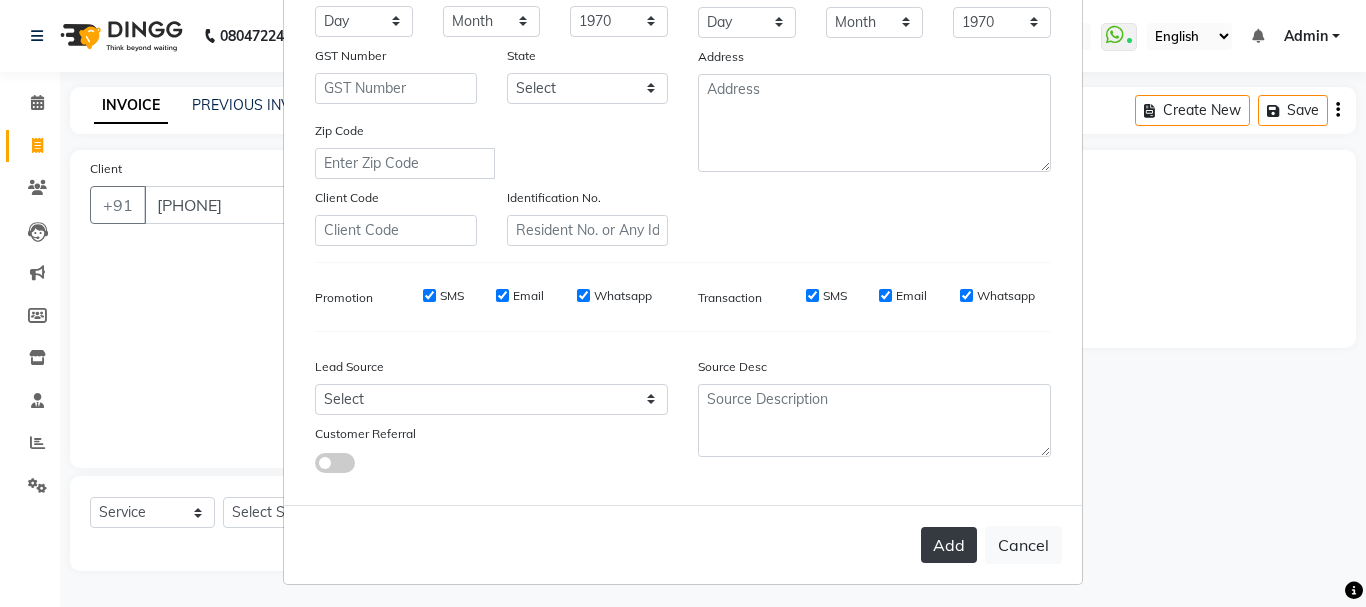 scroll, scrollTop: 316, scrollLeft: 0, axis: vertical 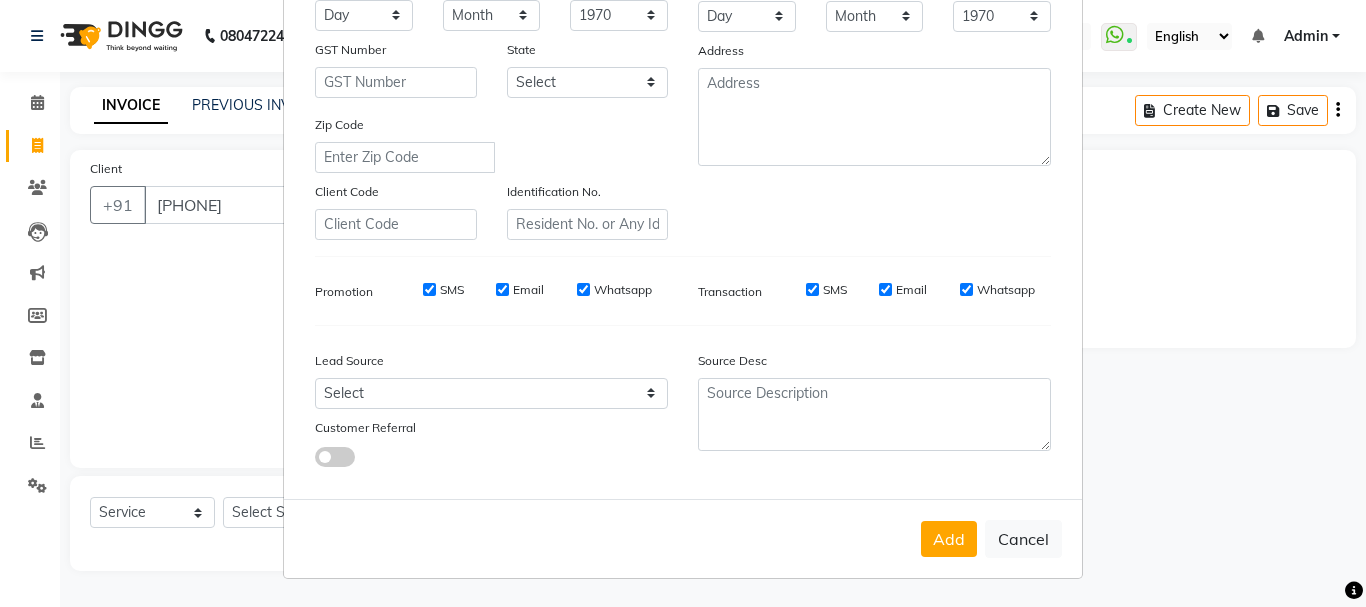 drag, startPoint x: 1015, startPoint y: 542, endPoint x: 816, endPoint y: 493, distance: 204.9439 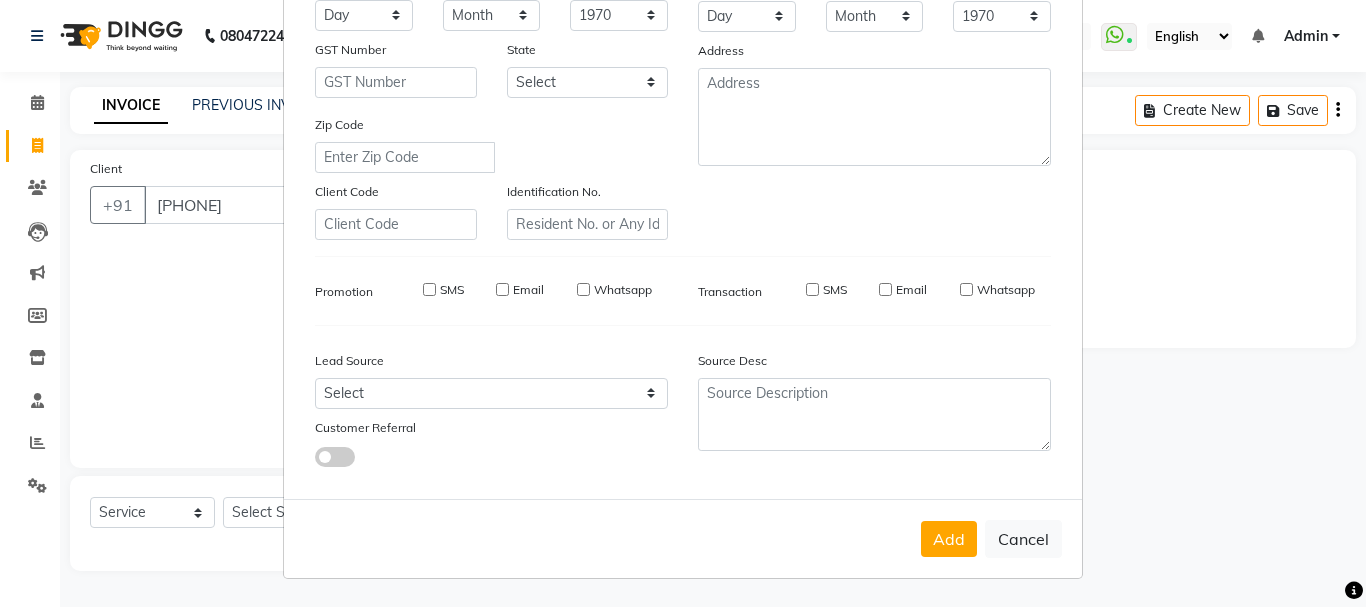 select 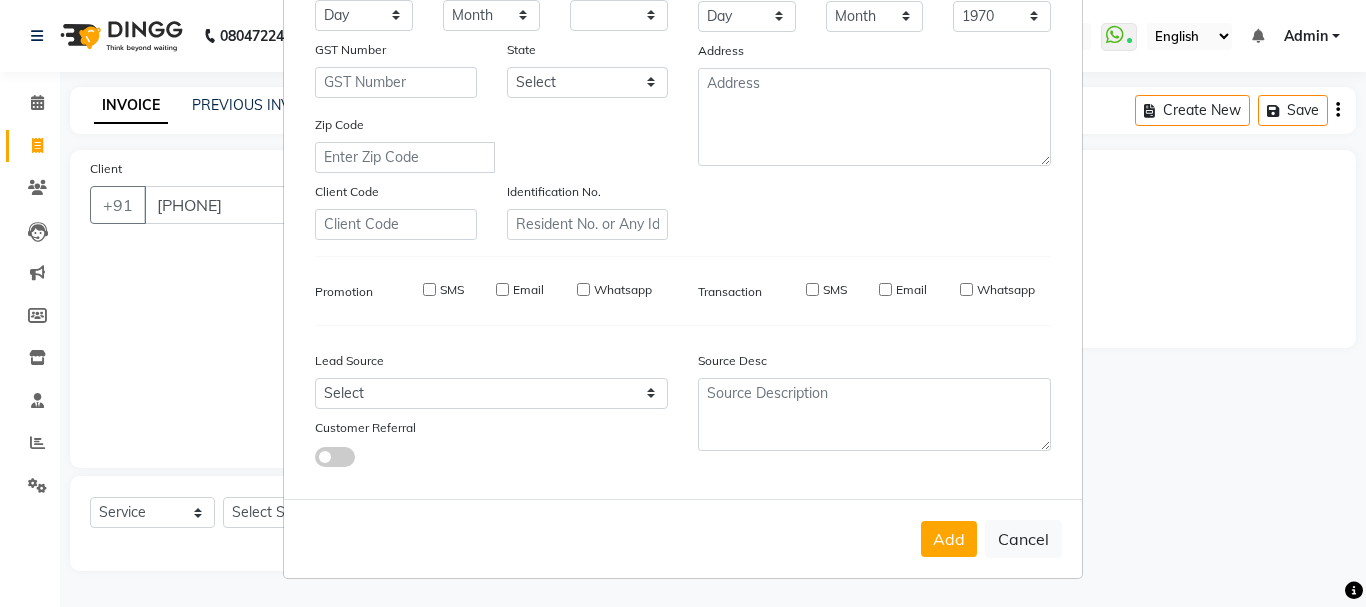 type 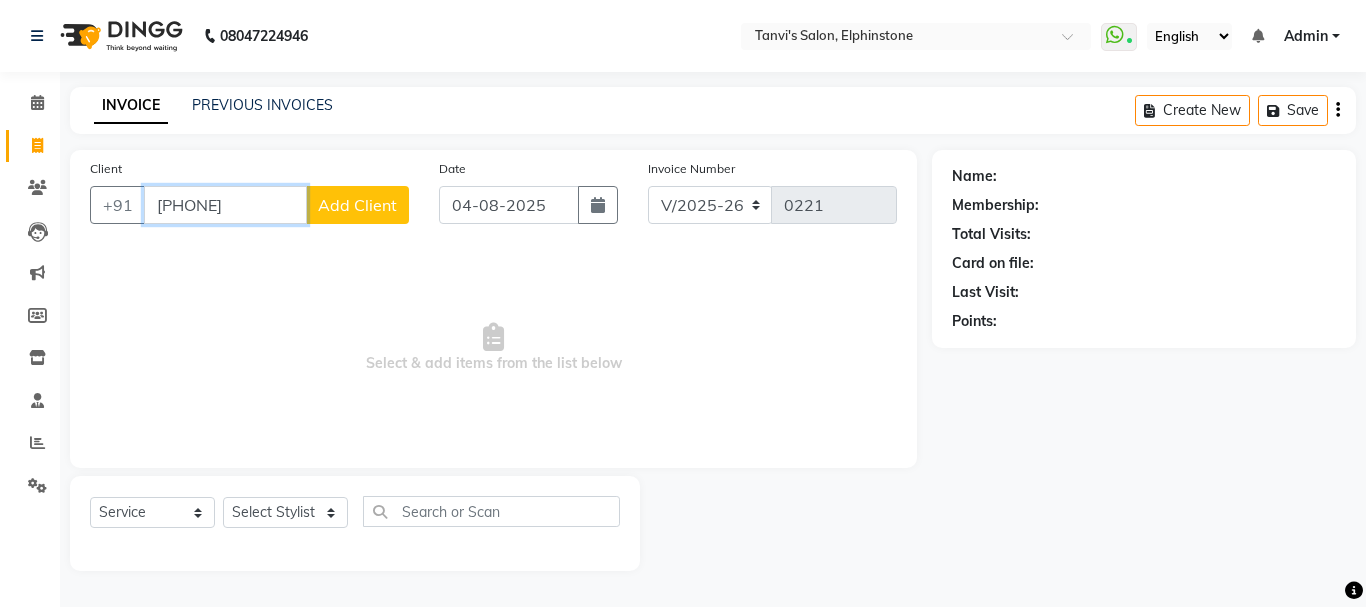 click on "[PHONE]" at bounding box center [225, 205] 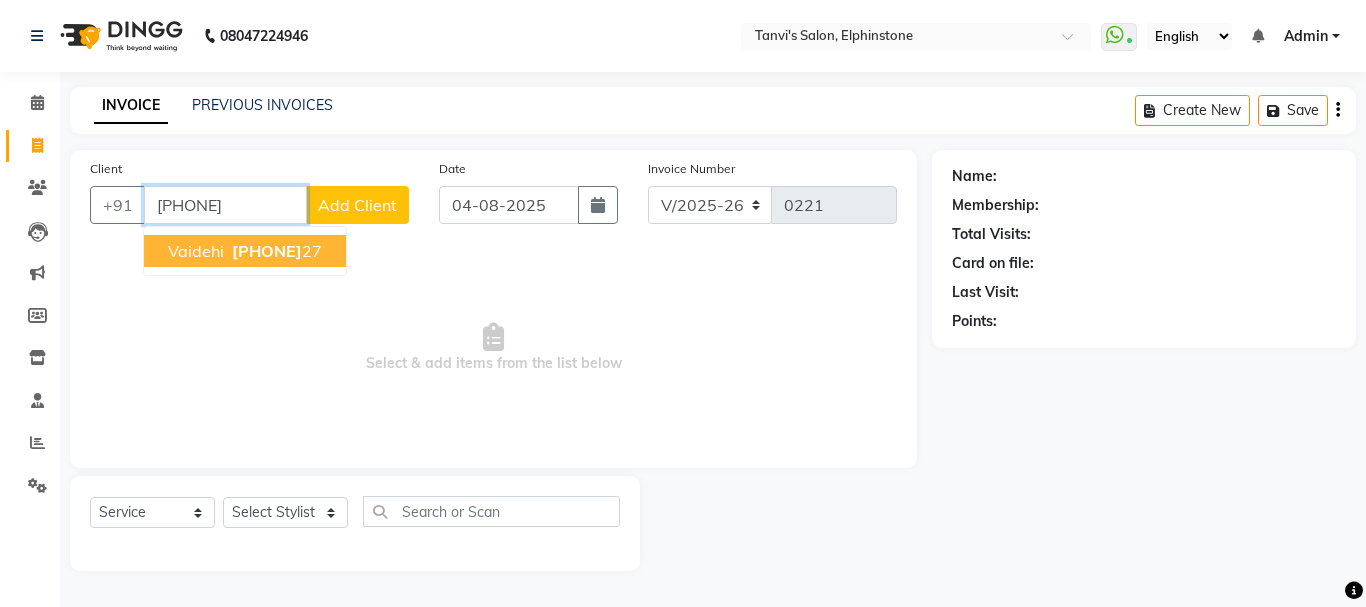 click on "[PHONE]" at bounding box center (275, 251) 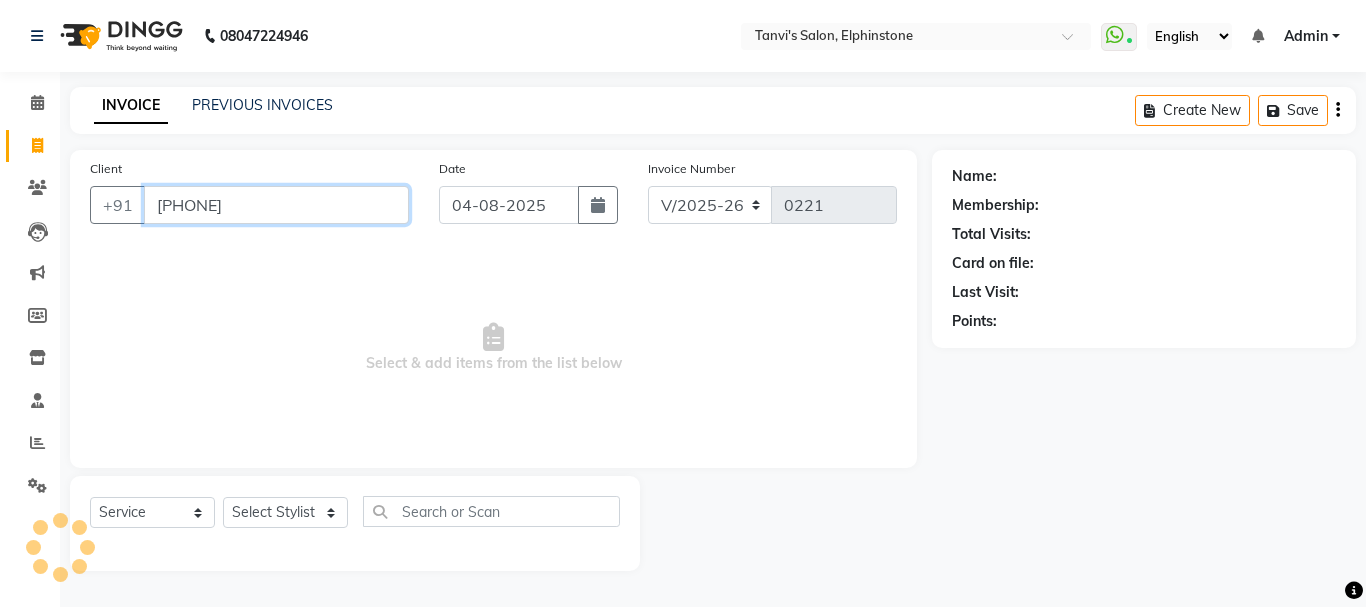 type on "[PHONE]" 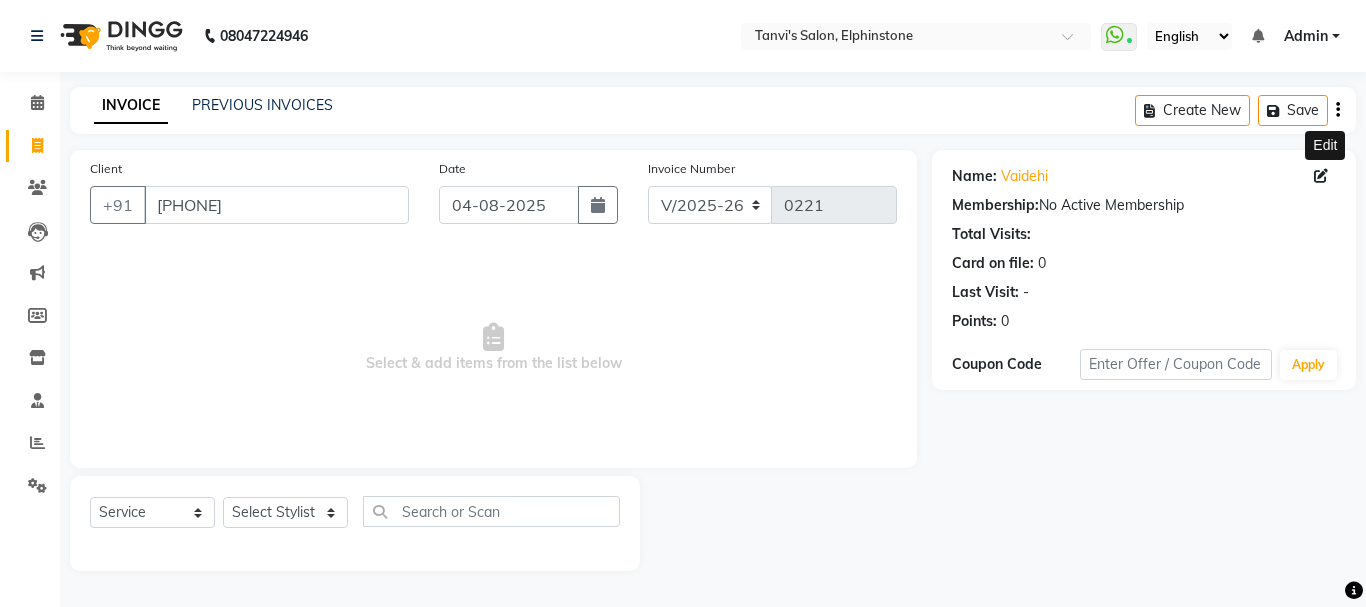 click 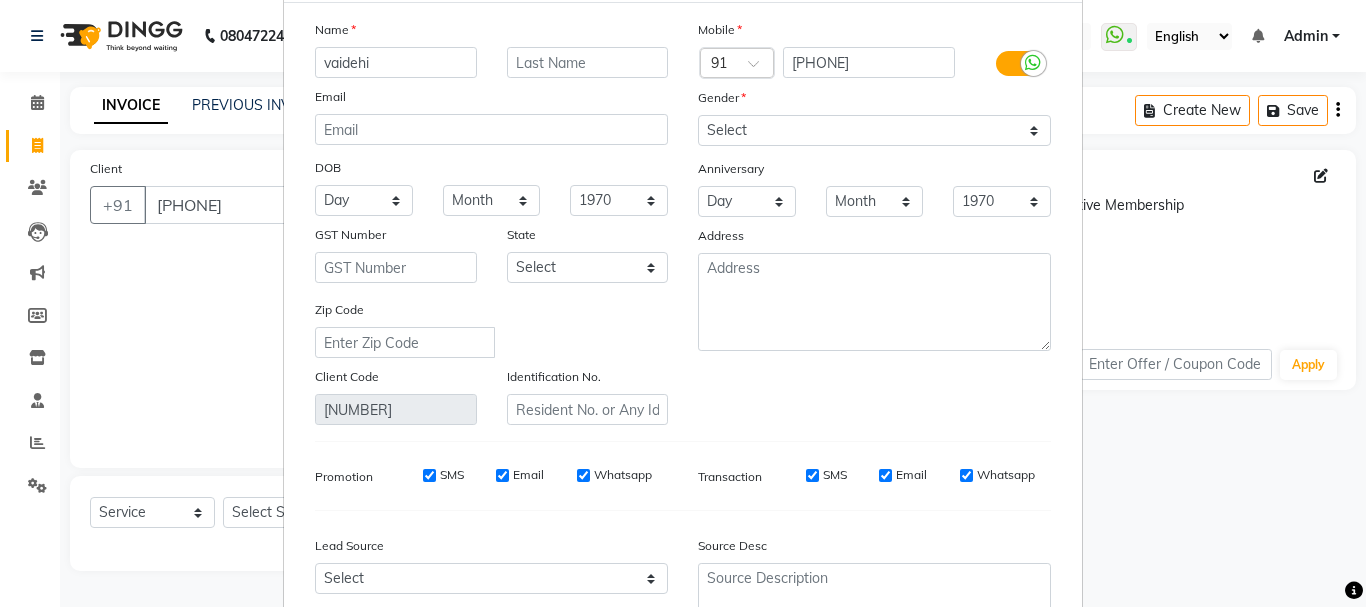 scroll, scrollTop: 100, scrollLeft: 0, axis: vertical 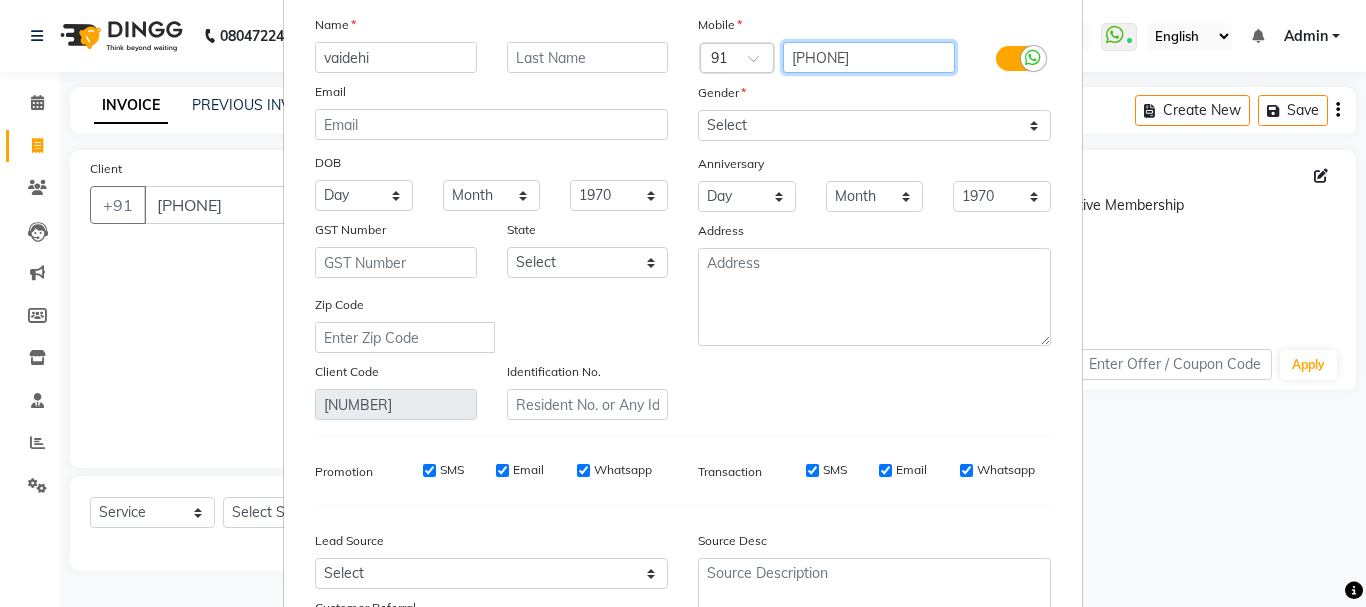 click on "[PHONE]" at bounding box center (869, 57) 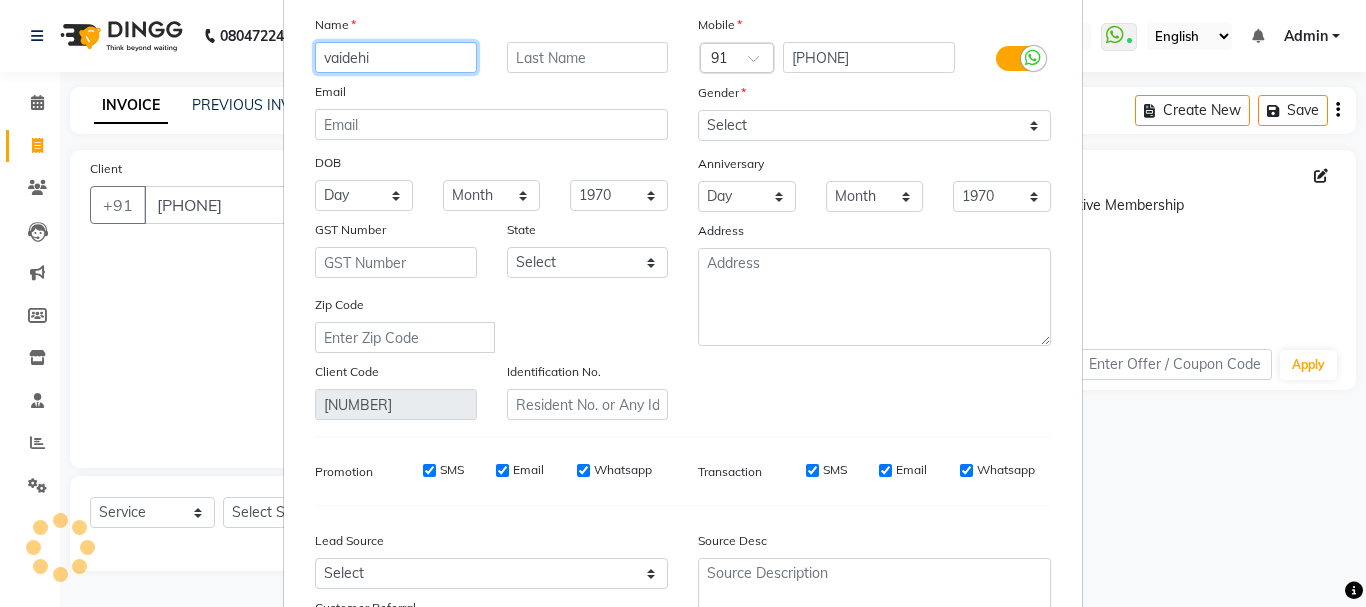 drag, startPoint x: 367, startPoint y: 66, endPoint x: 360, endPoint y: 77, distance: 13.038404 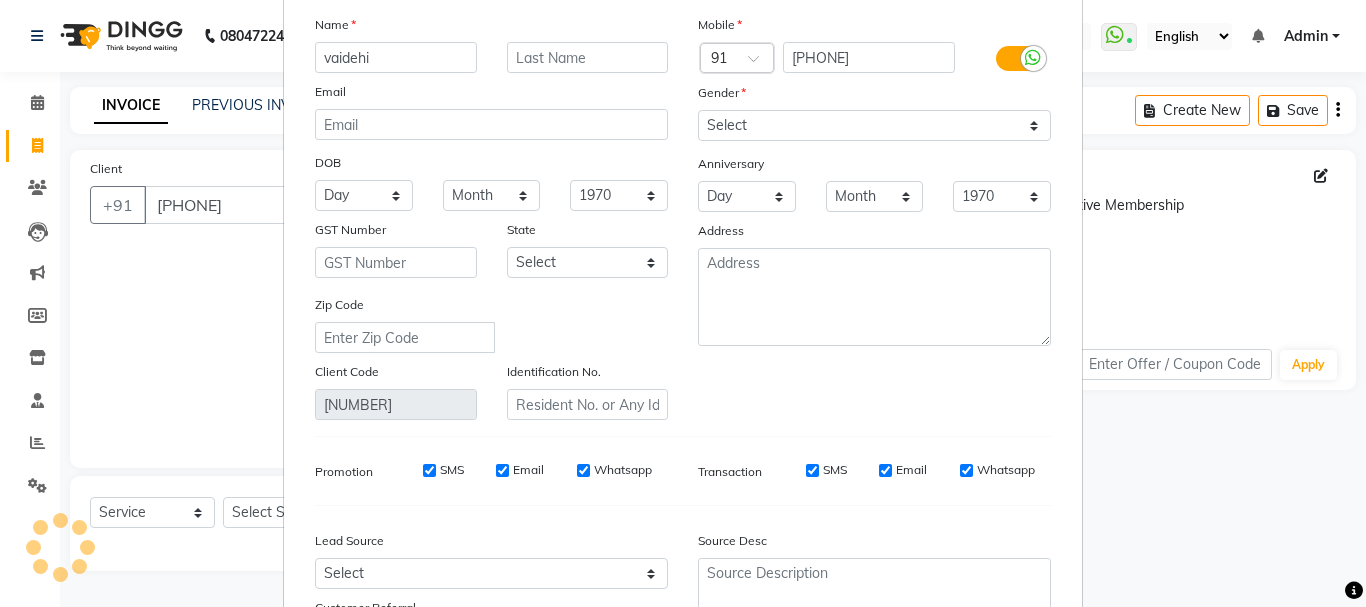 click on "Name [NAME] Email DOB Day 01 02 03 04 05 06 07 08 09 10 11 12 13 14 15 16 17 18 19 20 21 22 23 24 25 26 27 28 29 30 31 Month January February March April May June July August September October November December 1940 1941 1942 1943 1944 1945 1946 1947 1948 1949 1950 1951 1952 1953 1954 1955 1956 1957 1958 1959 1960 1961 1962 1963 1964 1965 1966 1967 1968 1969 1970 1971 1972 1973 1974 1975 1976 1977 1978 1979 1980 1981 1982 1983 1984 1985 1986 1987 1988 1989 1990 1991 1992 1993 1994 1995 1996 1997 1998 1999 2000 2001 2002 2003 2004 2005 2006 2007 2008 2009 2010 2011 2012 2013 2014 2015 2016 2017 2018 2019 2020 2021 2022 2023 2024 GST Number State Select Andaman and Nicobar Islands Andhra Pradesh Arunachal Pradesh Assam Bihar Chandigarh Chhattisgarh Dadra and Nagar Haveli Daman and Diu Delhi Goa Gujarat Haryana Himachal Pradesh Jammu and Kashmir Jharkhand Karnataka Kerala Lakshadweep Madhya Pradesh Maharashtra Manipur Meghalaya Mizoram Nagaland Odisha Pondicherry Punjab Rajasthan Sikkim Tamil Nadu Telangana" at bounding box center [491, 217] 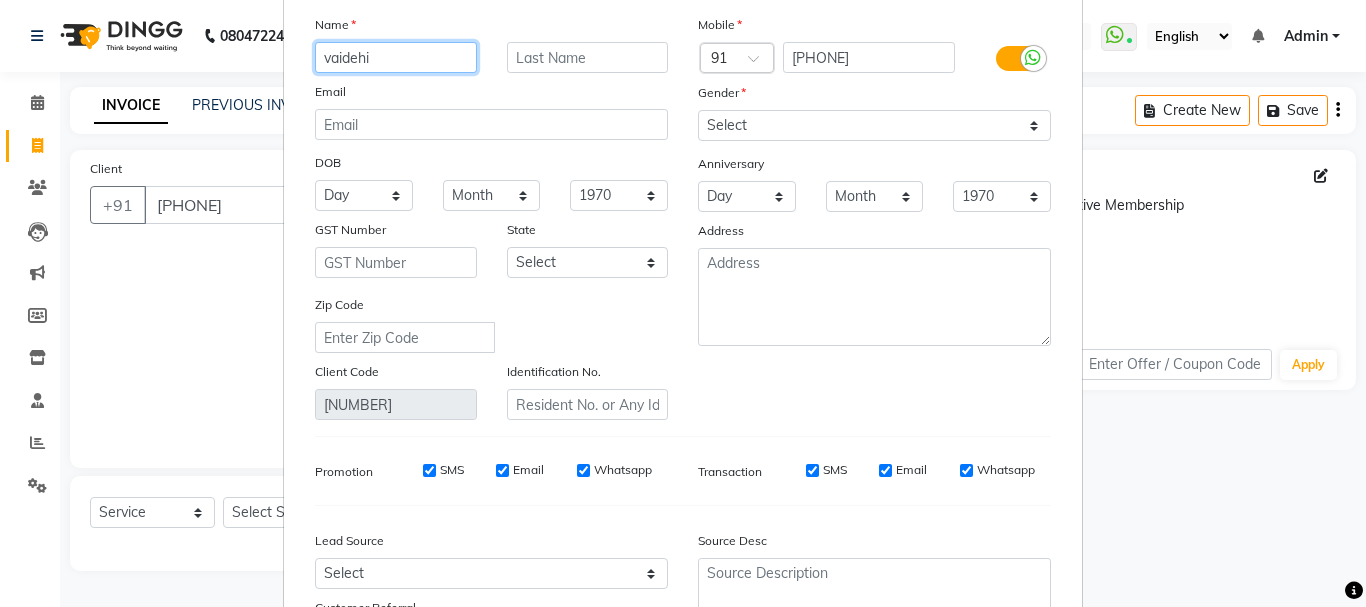 drag, startPoint x: 387, startPoint y: 59, endPoint x: 207, endPoint y: 55, distance: 180.04443 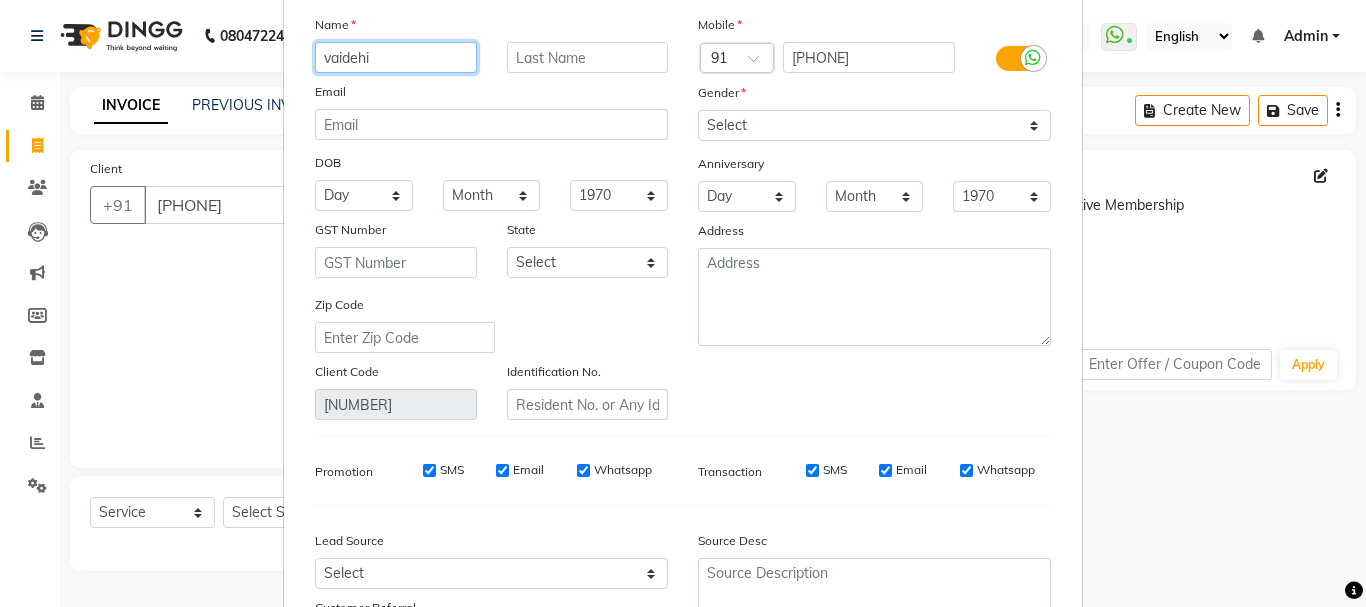 click on "Update Client Name [NAME] Email DOB Day 01 02 03 04 05 06 07 08 09 10 11 12 13 14 15 16 17 18 19 20 21 22 23 24 25 26 27 28 29 30 31 Month January February March April May June July August September October November December 1940 1941 1942 1943 1944 1945 1946 1947 1948 1949 1950 1951 1952 1953 1954 1955 1956 1957 1958 1959 1960 1961 1962 1963 1964 1965 1966 1967 1968 1969 1970 1971 1972 1973 1974 1975 1976 1977 1978 1979 1980 1981 1982 1983 1984 1985 1986 1987 1988 1989 1990 1991 1992 1993 1994 1995 1996 1997 1998 1999 2000 2001 2002 2003 2004 2005 2006 2007 2008 2009 2010 2011 2012 2013 2014 2015 2016 2017 2018 2019 2020 2021 2022 2023 2024 GST Number State Select Andaman and Nicobar Islands Andhra Pradesh Arunachal Pradesh Assam Bihar Chandigarh Chhattisgarh Dadra and Nagar Haveli Daman and Diu Delhi Goa Gujarat Haryana Himachal Pradesh Jammu and Kashmir Jharkhand Karnataka Kerala Lakshadweep Madhya Pradesh Maharashtra Manipur Meghalaya Mizoram Nagaland Odisha Pondicherry Punjab Rajasthan Sikkim Tamil Nadu" at bounding box center (683, 303) 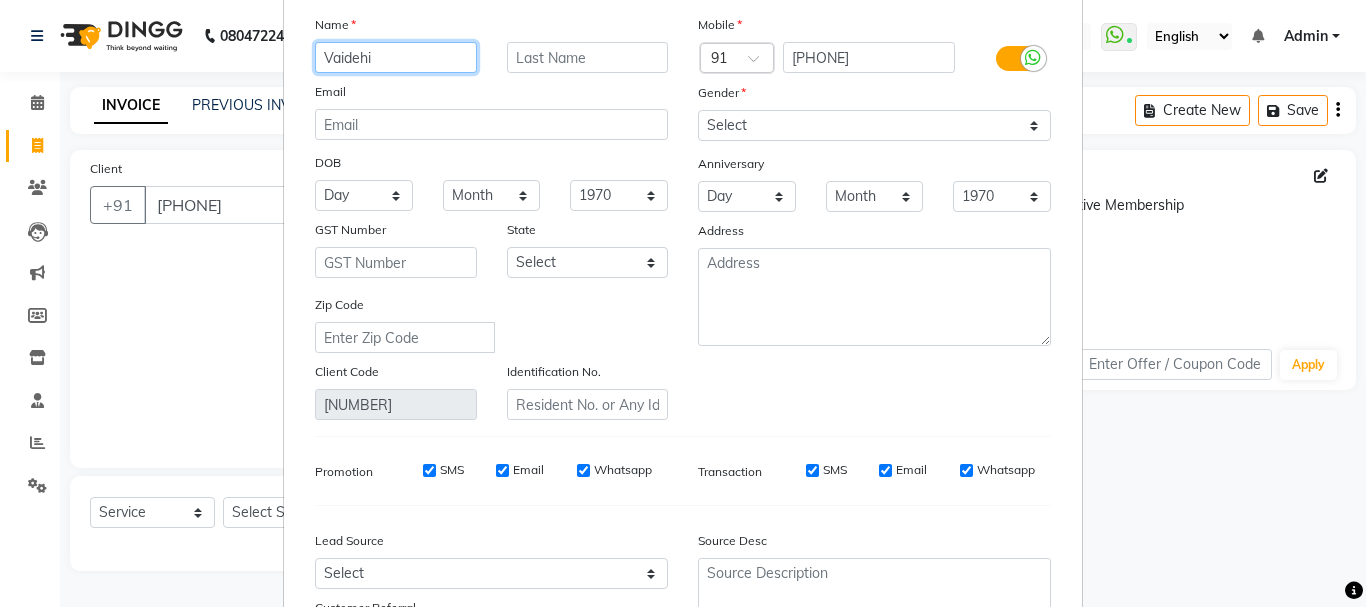 type on "Vaidehi" 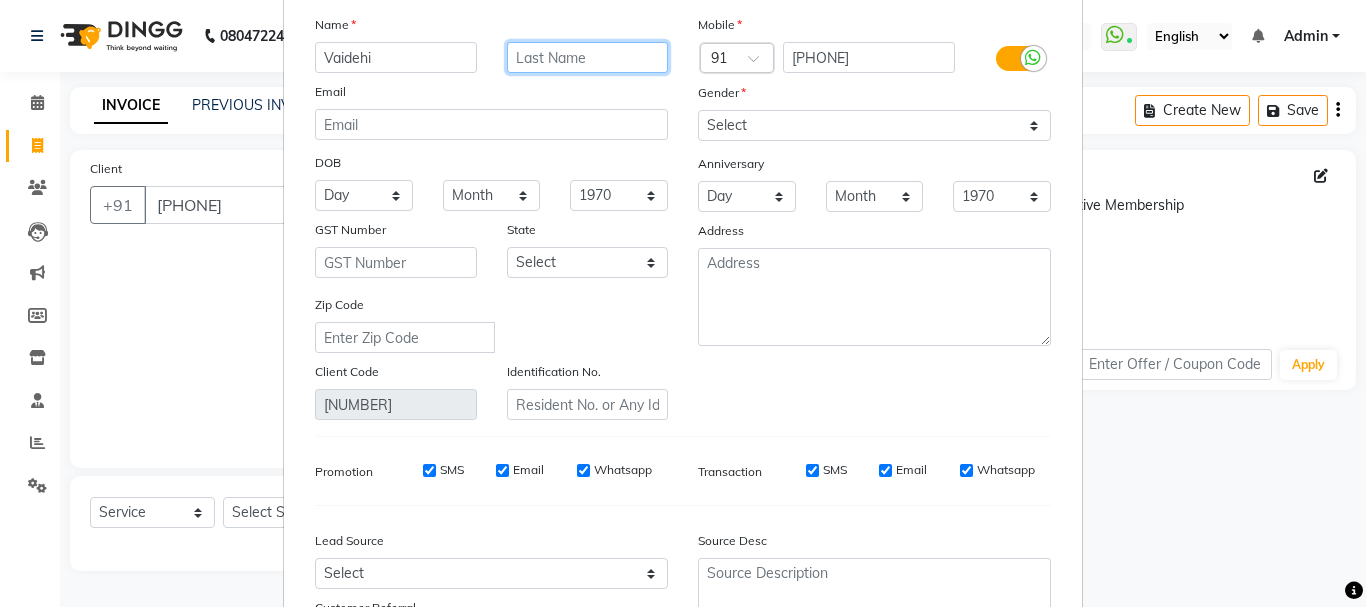 click at bounding box center (588, 57) 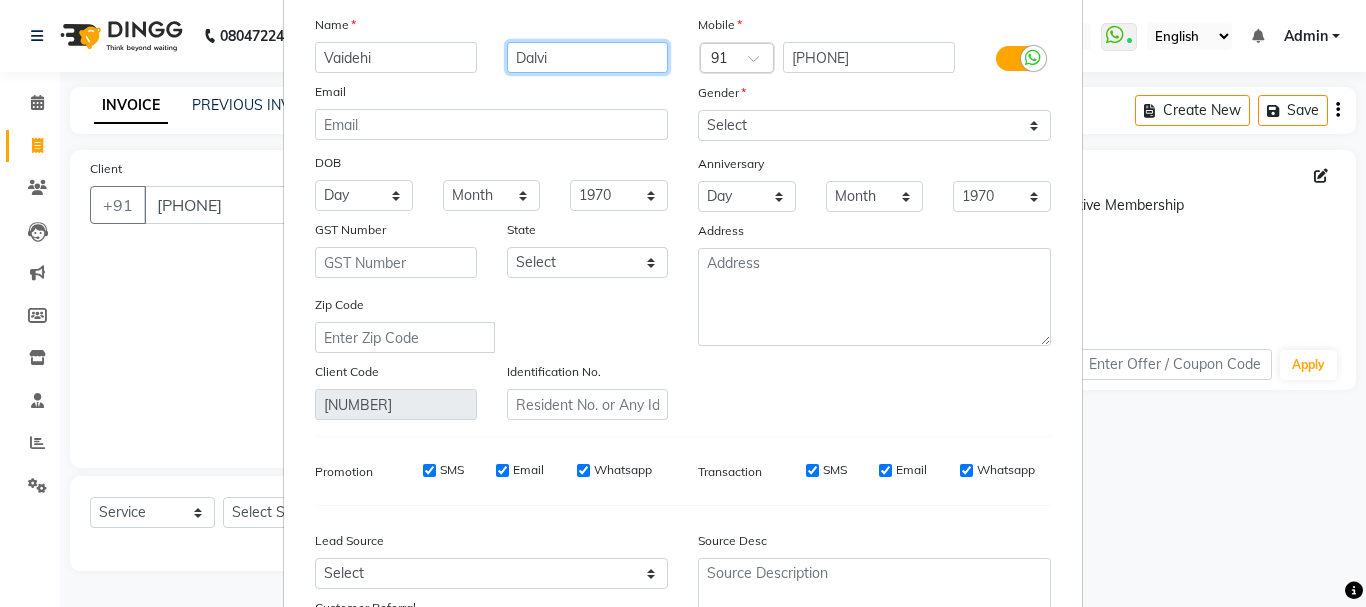 scroll, scrollTop: 280, scrollLeft: 0, axis: vertical 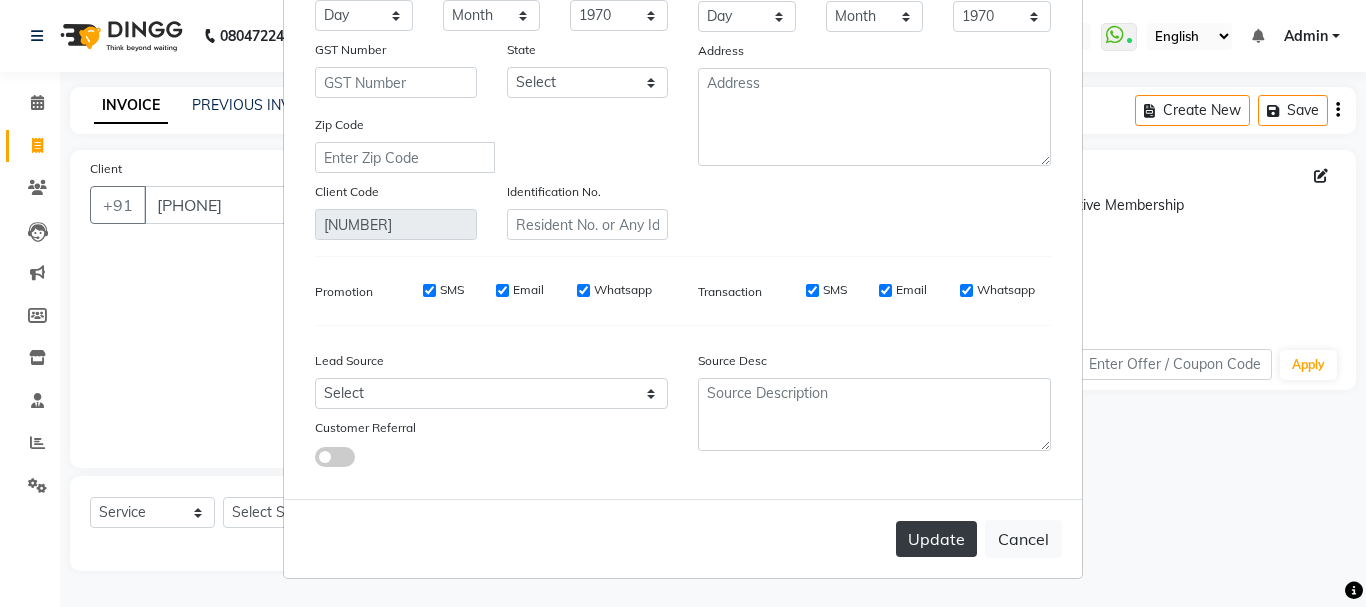 type on "Dalvi" 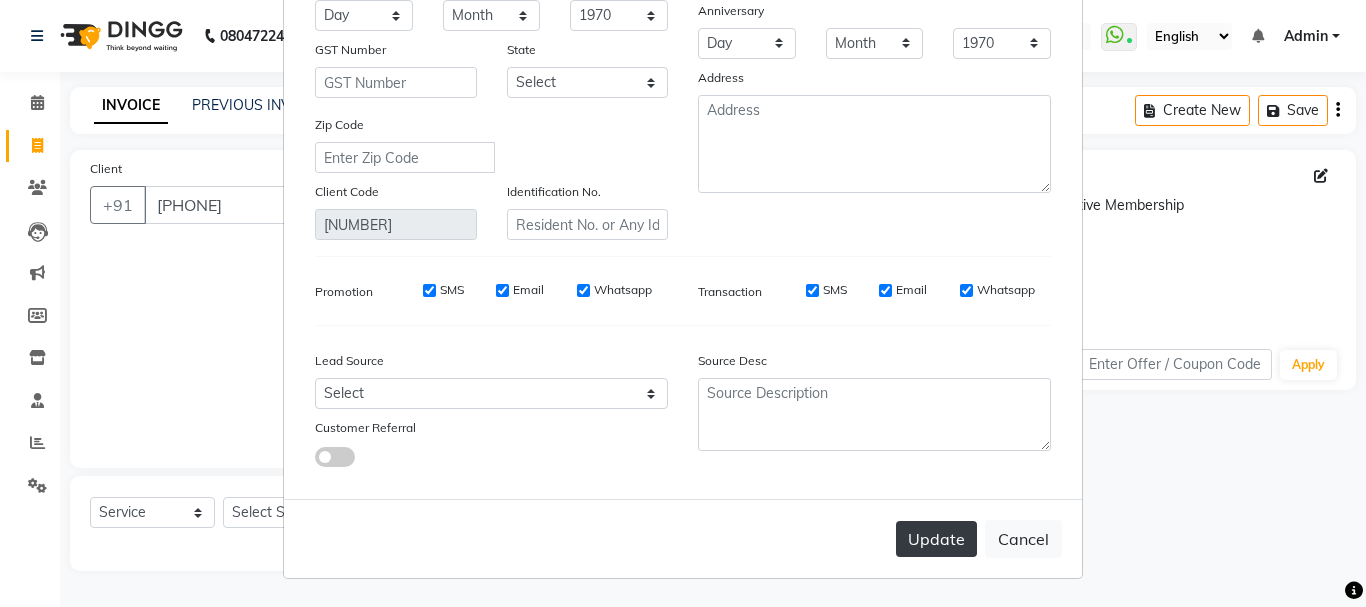 click on "Update" at bounding box center (936, 539) 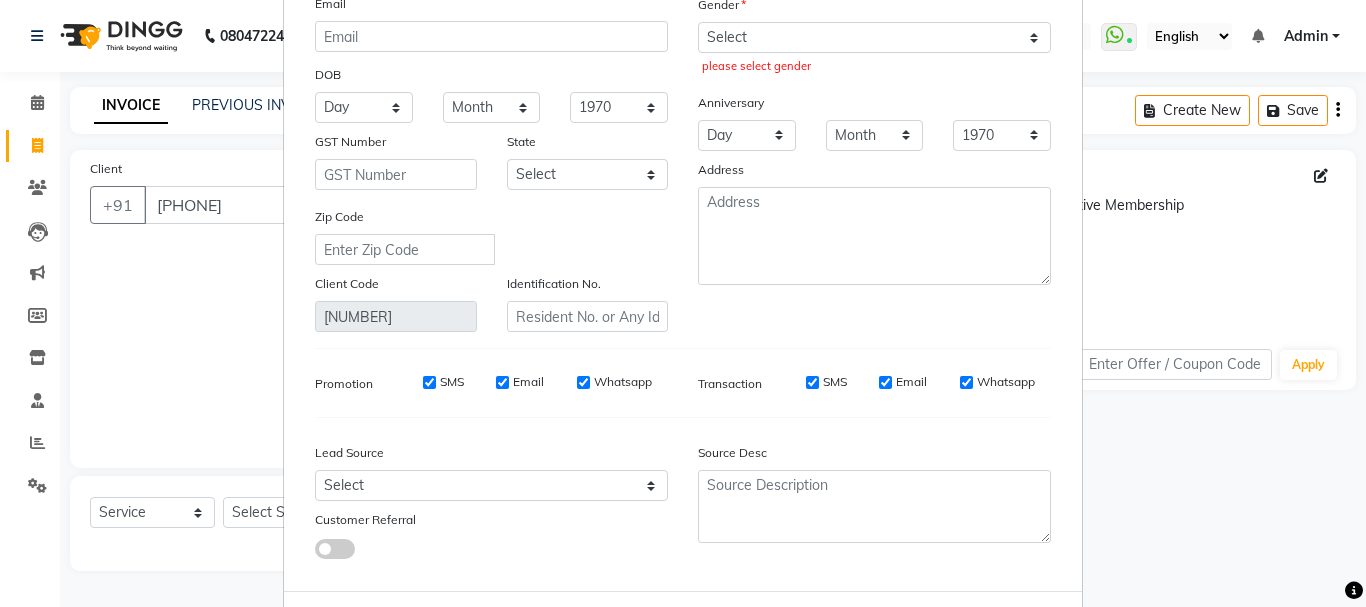 scroll, scrollTop: 0, scrollLeft: 0, axis: both 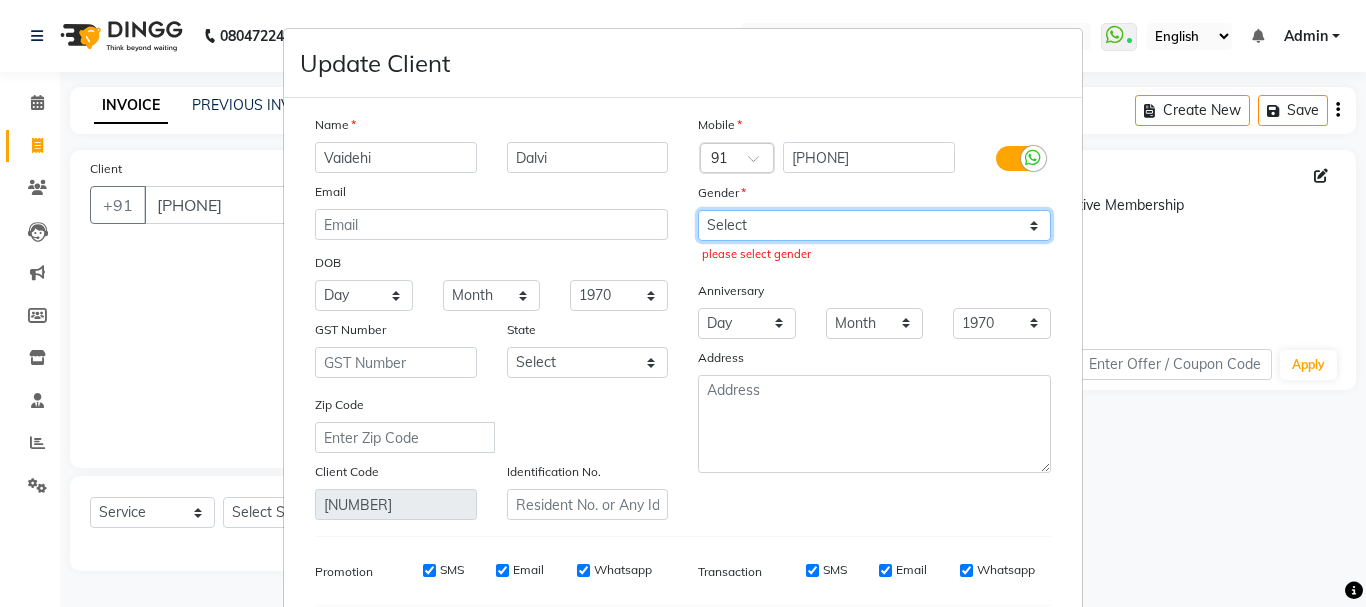 click on "Select Male Female Other Prefer Not To Say" at bounding box center (874, 225) 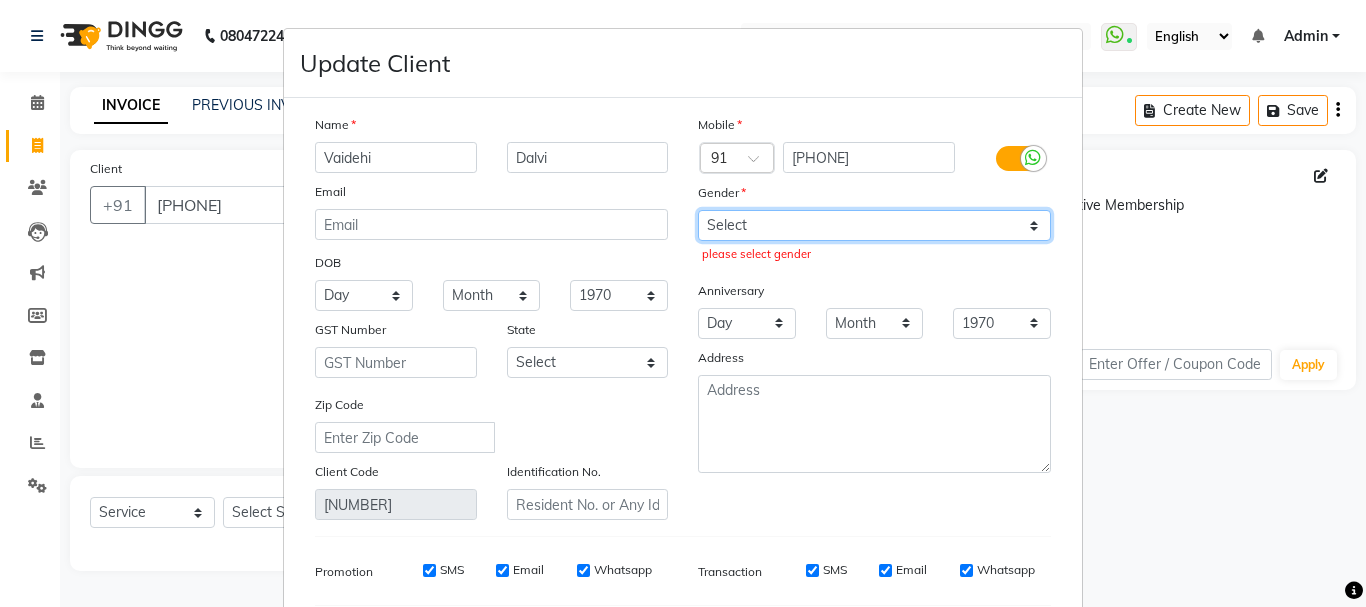 select on "female" 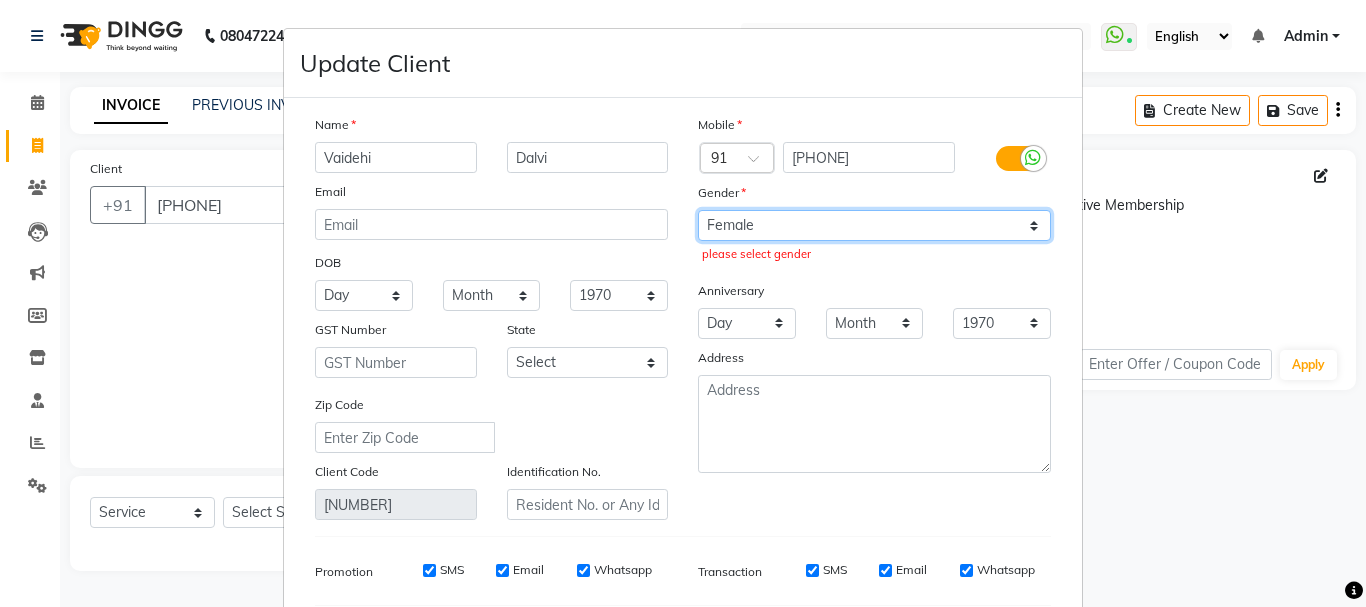 click on "Select Male Female Other Prefer Not To Say" at bounding box center (874, 225) 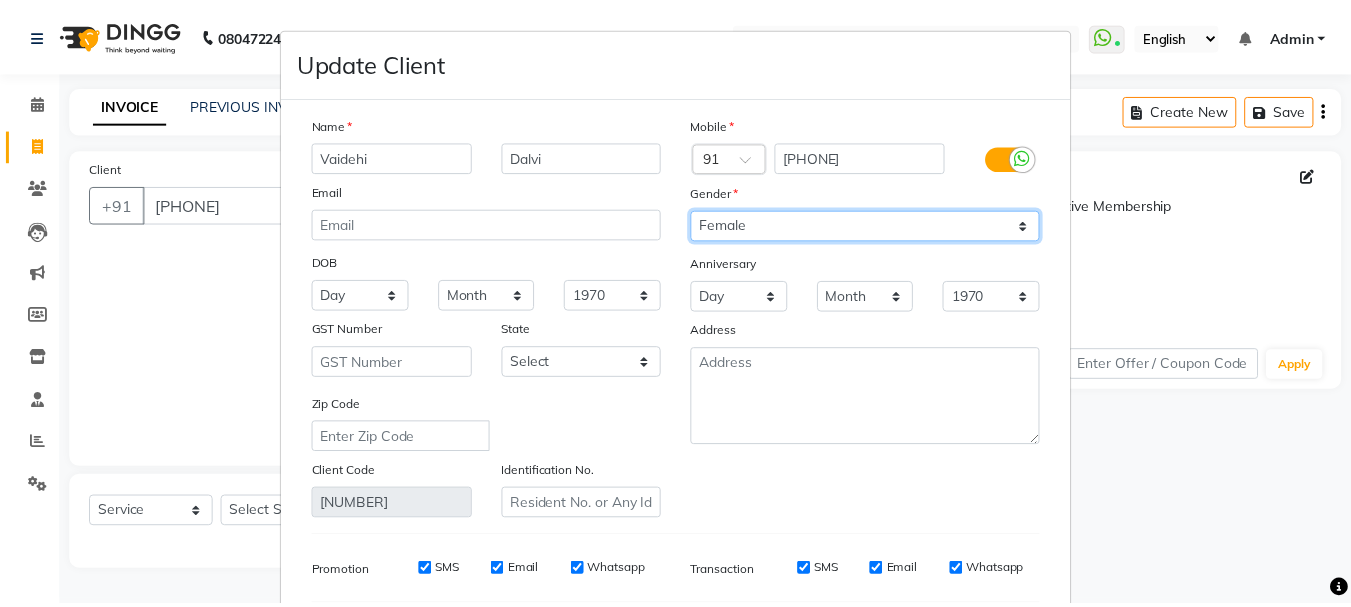 scroll, scrollTop: 280, scrollLeft: 0, axis: vertical 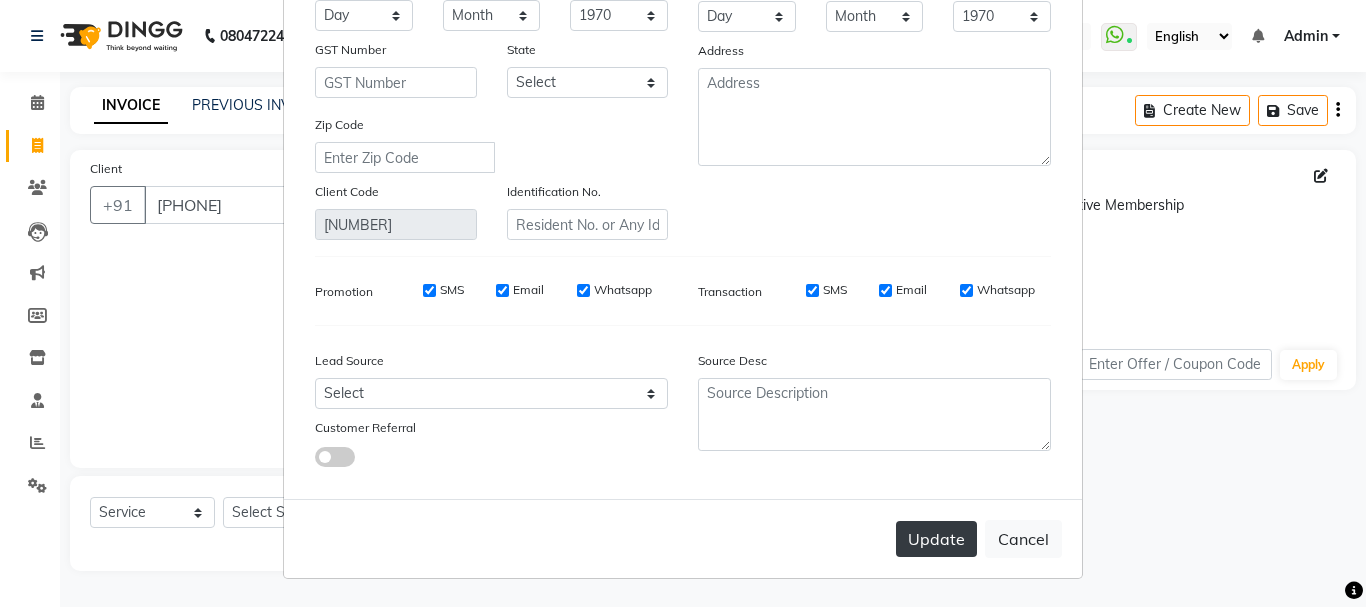 click on "Update" at bounding box center (936, 539) 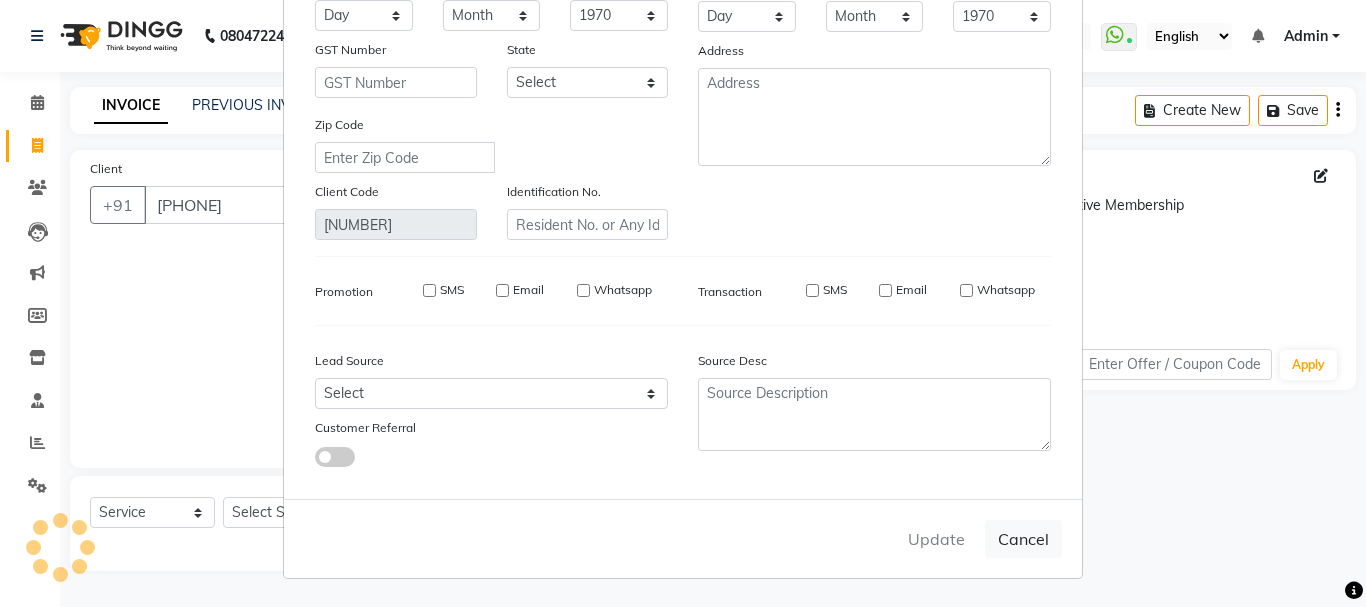 type on "[PHONE]" 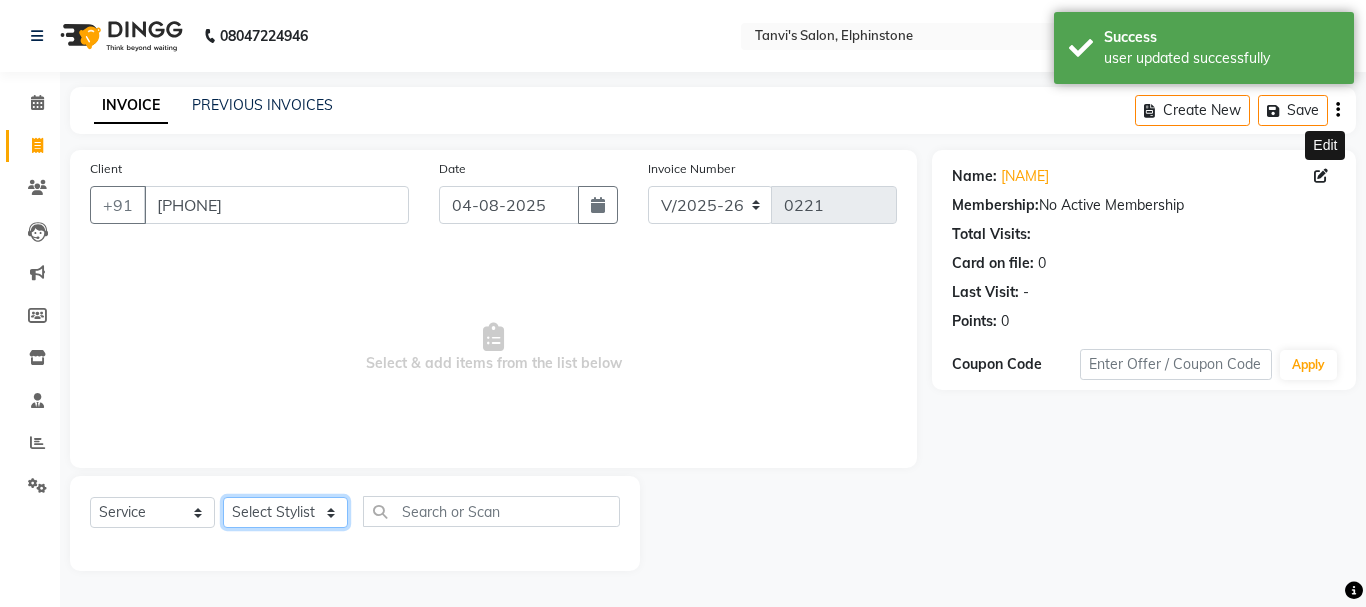 click on "Select Stylist Arpita Singh Chan Sayali Sakpal  Shraddha Tanvi Tanvi Masurkar" 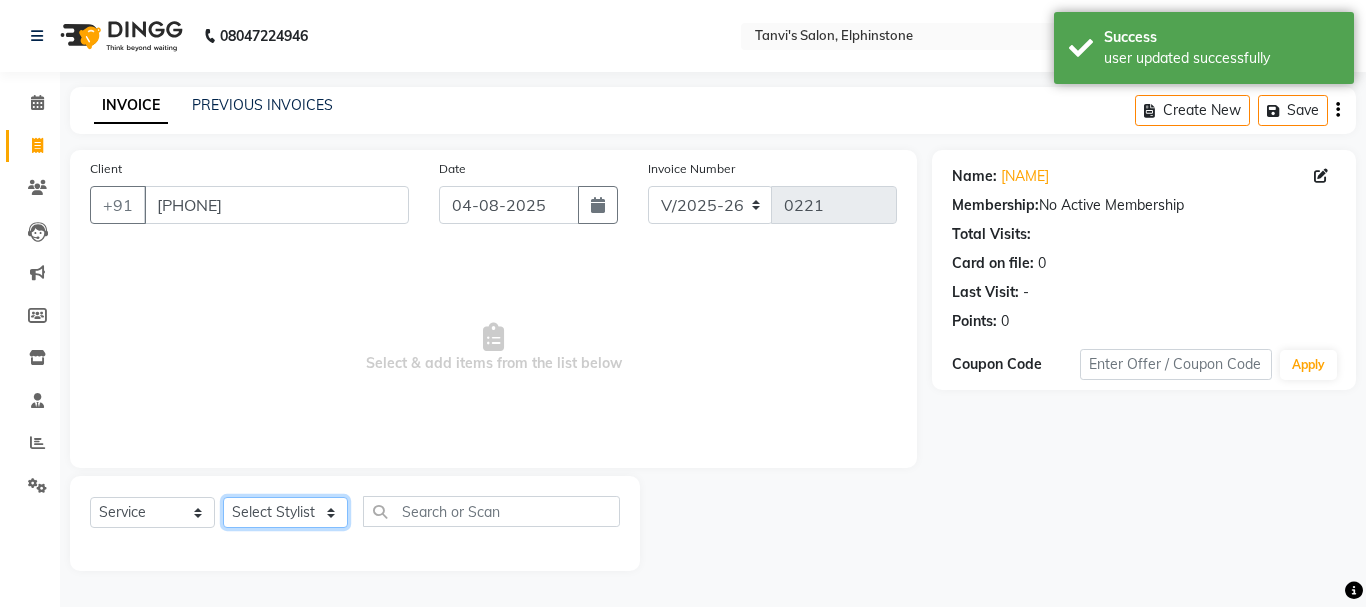 select on "10918" 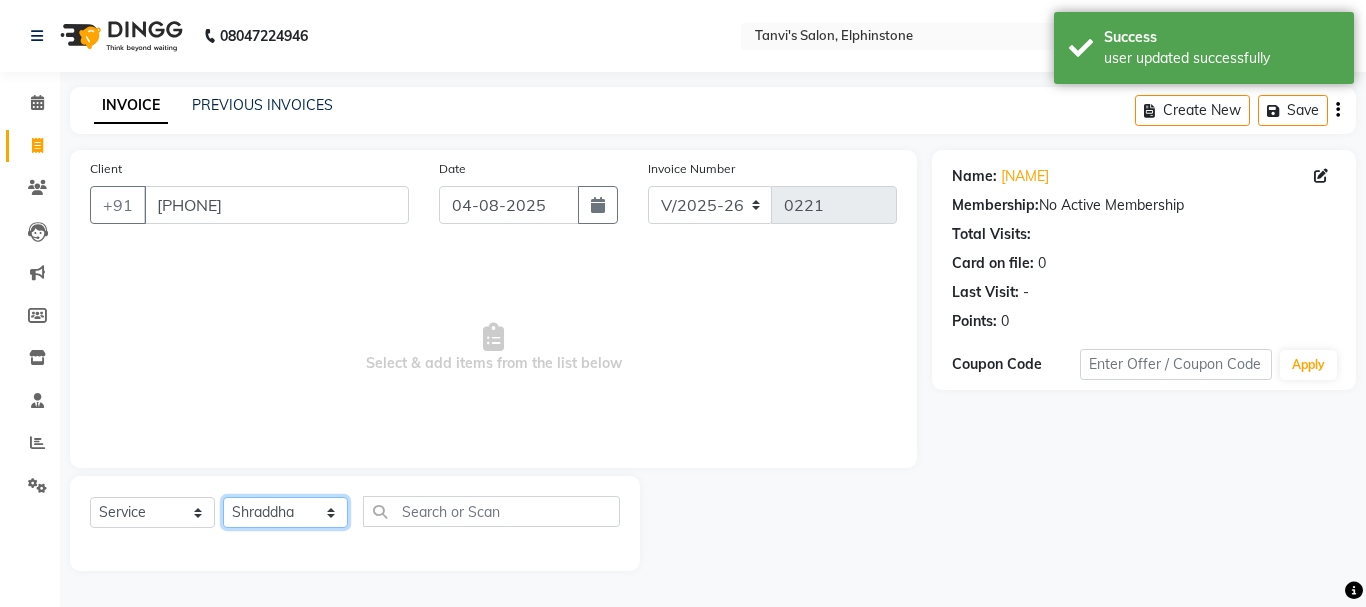 click on "Select Stylist Arpita Singh Chan Sayali Sakpal  Shraddha Tanvi Tanvi Masurkar" 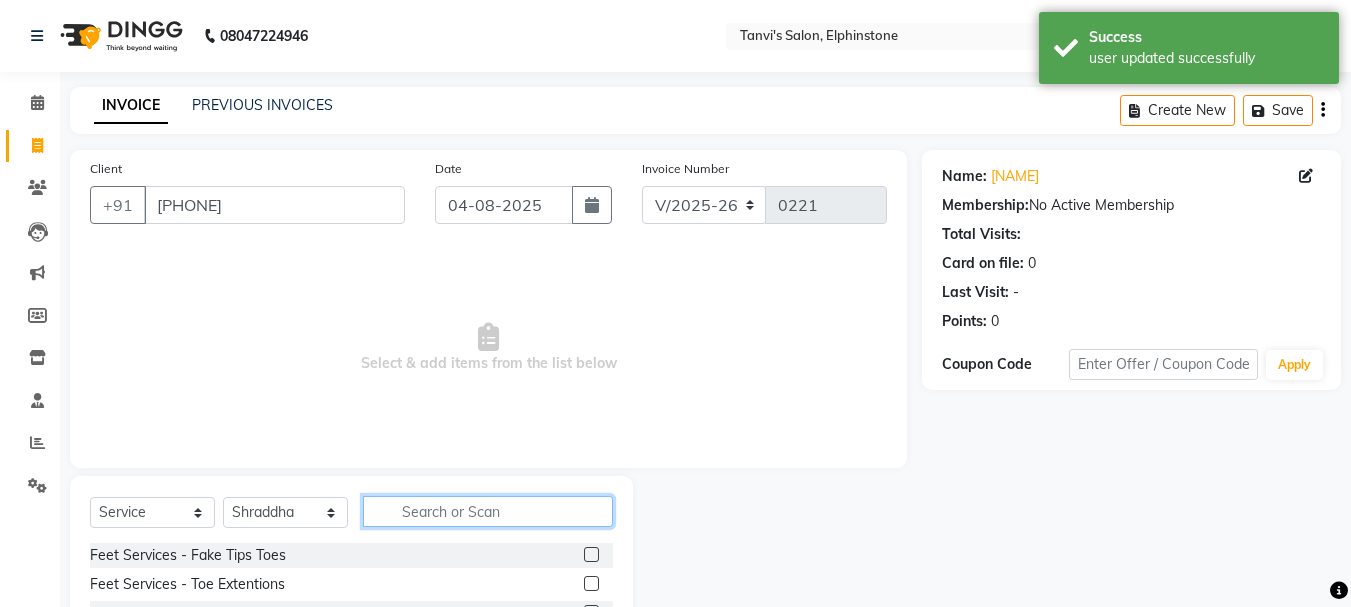 click 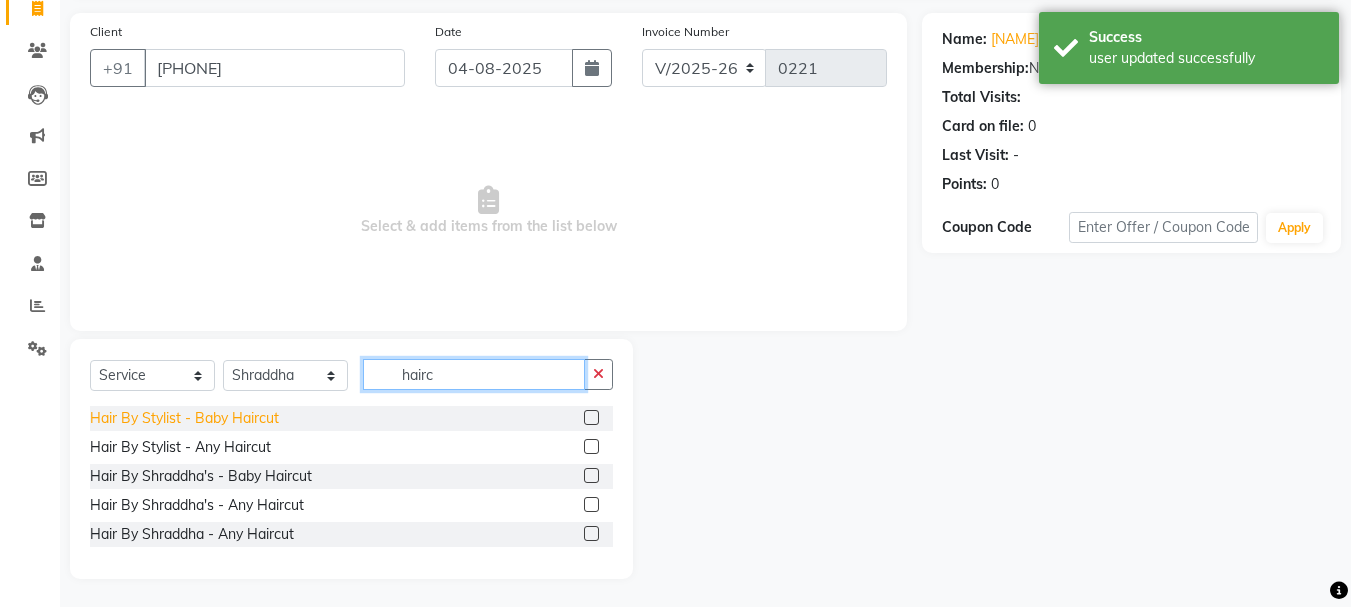 scroll, scrollTop: 139, scrollLeft: 0, axis: vertical 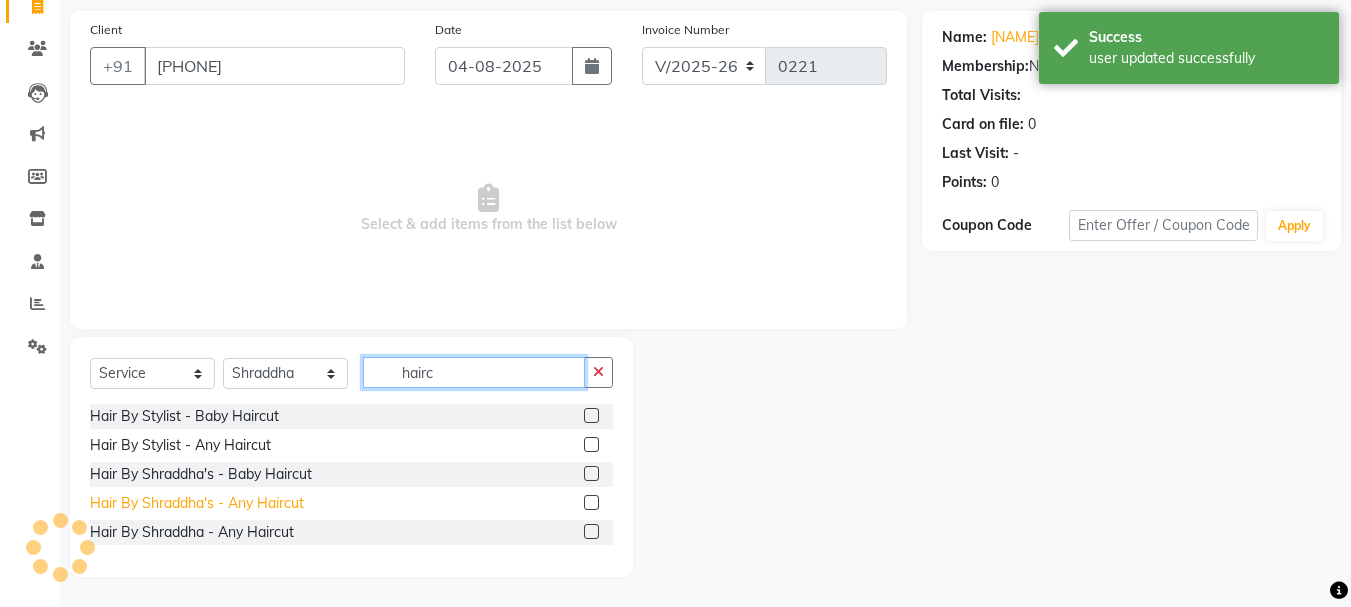 type on "hairc" 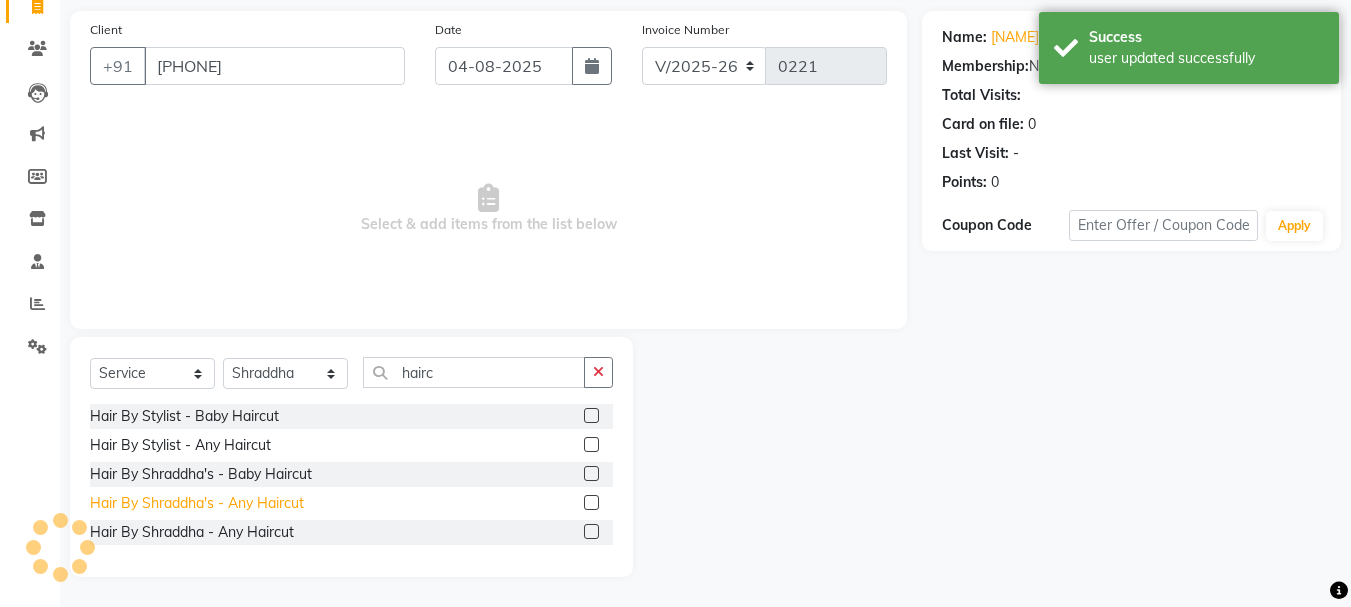 click on "Hair By Shraddha's - Any Haircut" 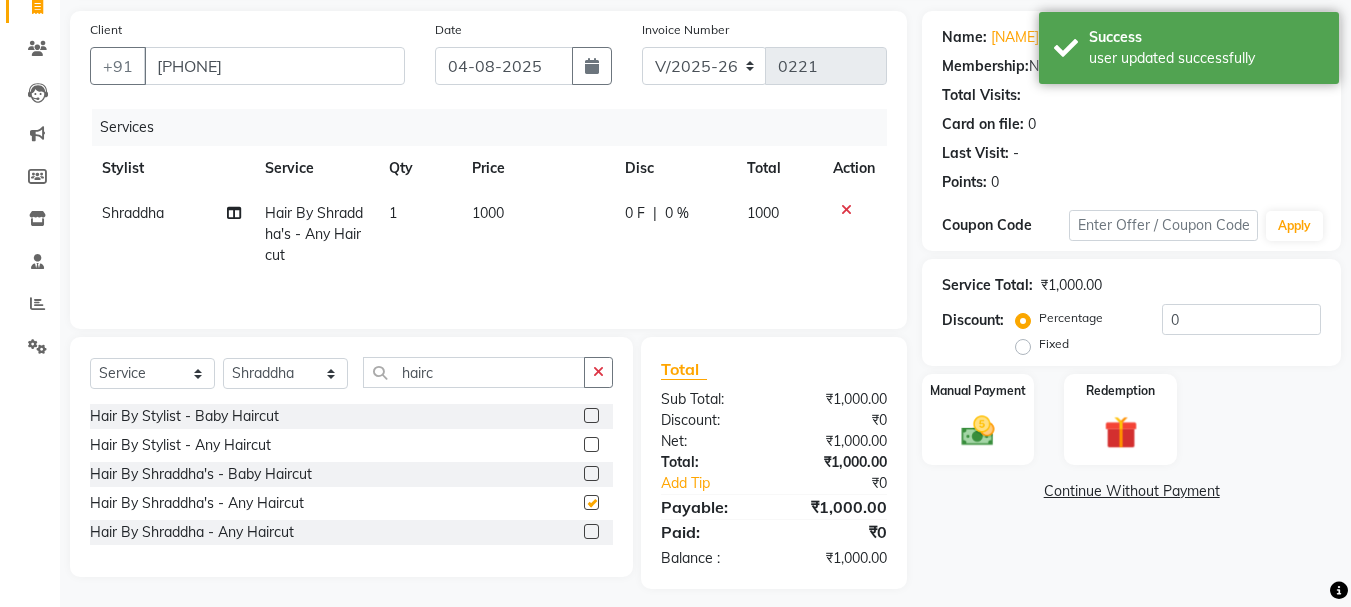 checkbox on "false" 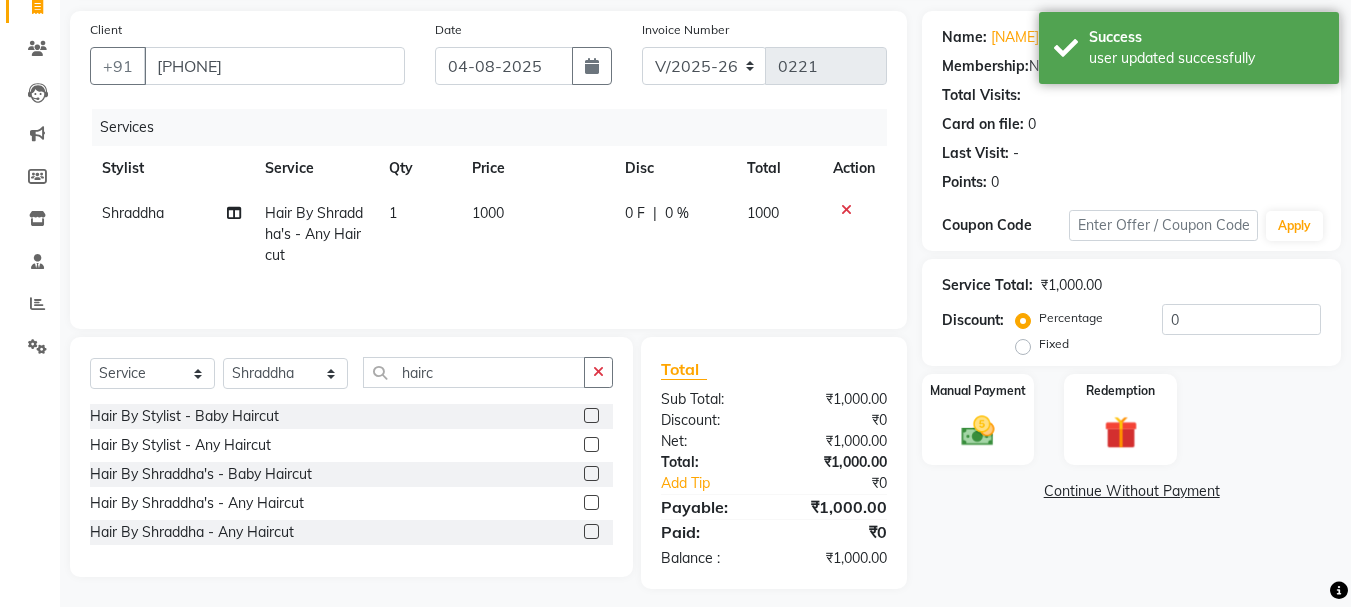 click on "1000" 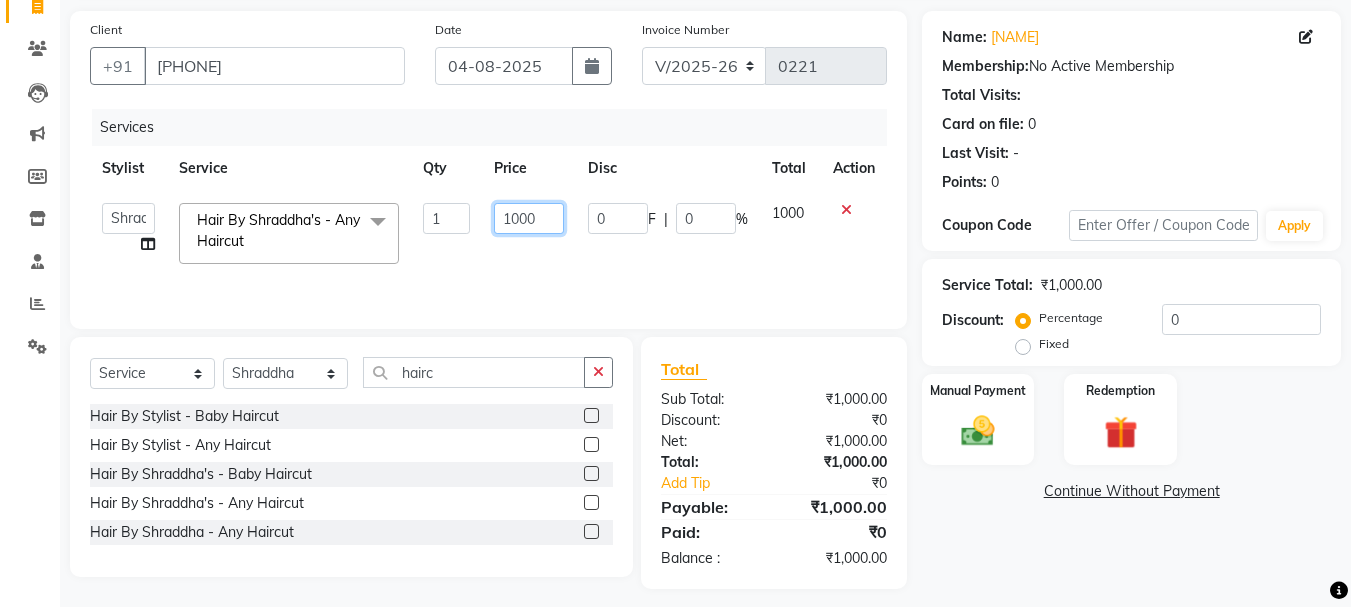 click on "1000" 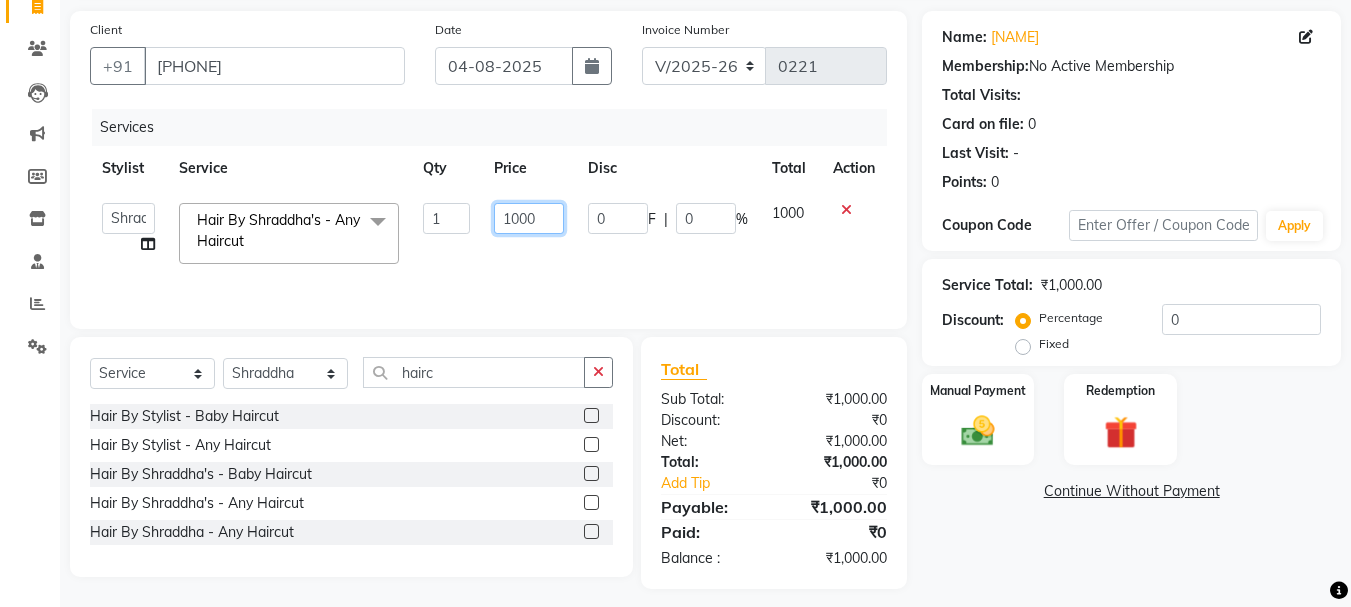 drag, startPoint x: 546, startPoint y: 220, endPoint x: 503, endPoint y: 221, distance: 43.011627 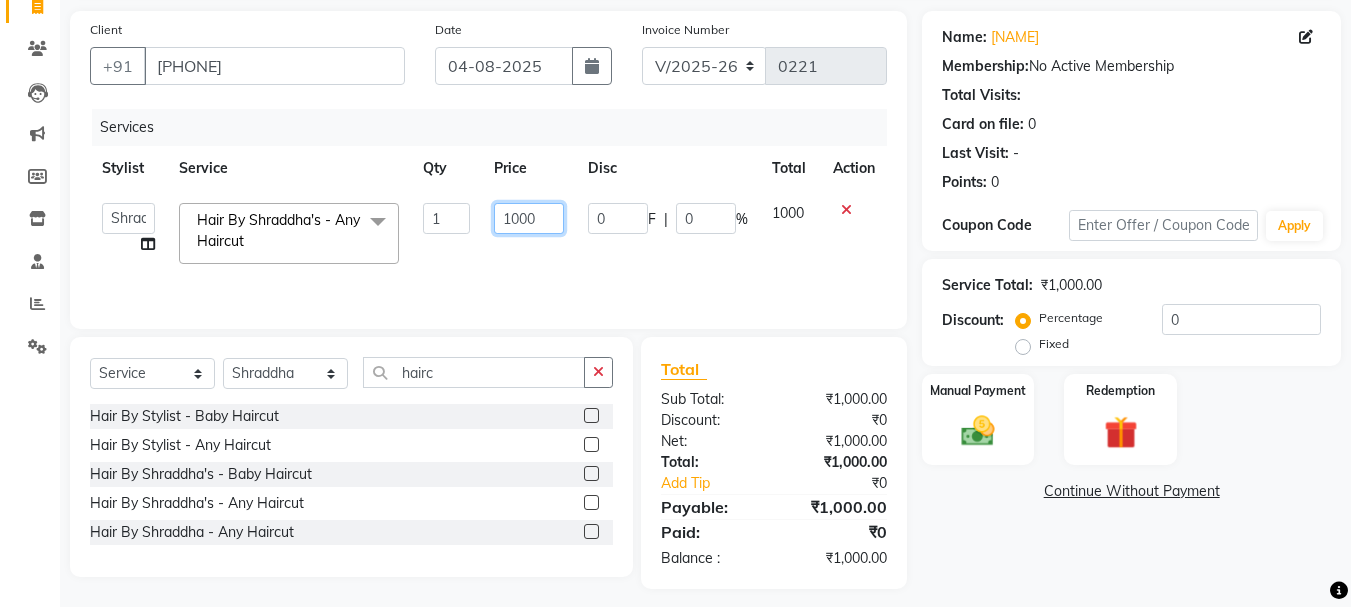 click on "1000" 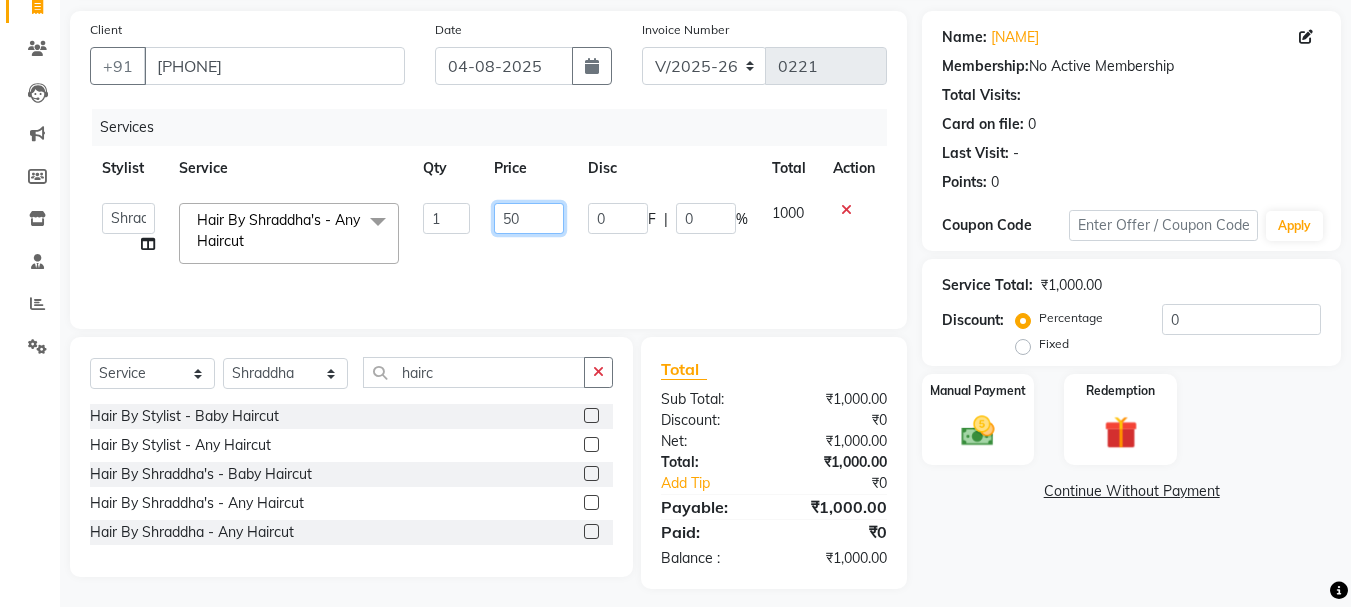 type on "500" 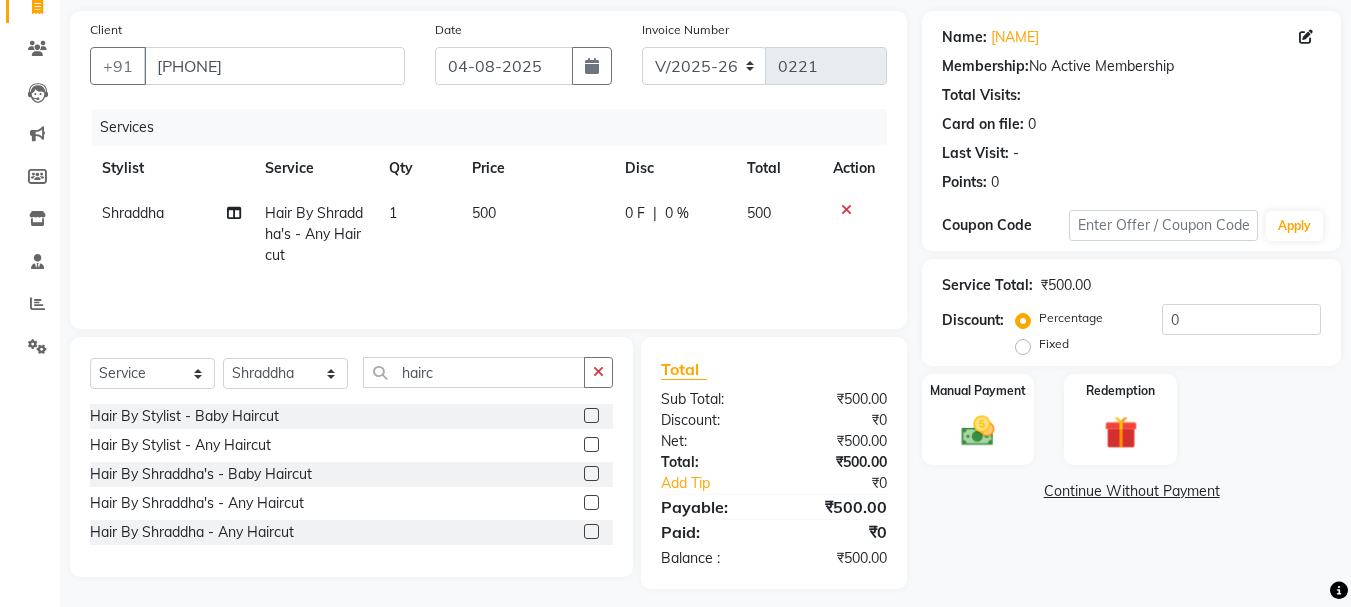click on "0 %" 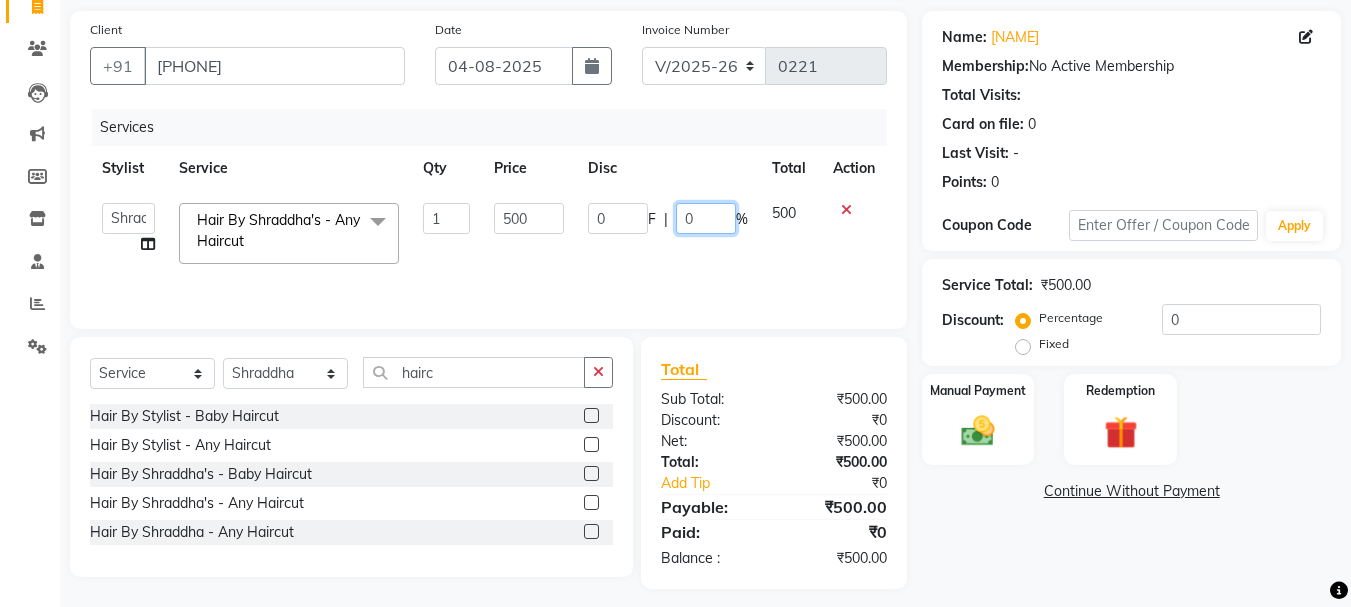 drag, startPoint x: 697, startPoint y: 216, endPoint x: 671, endPoint y: 224, distance: 27.202942 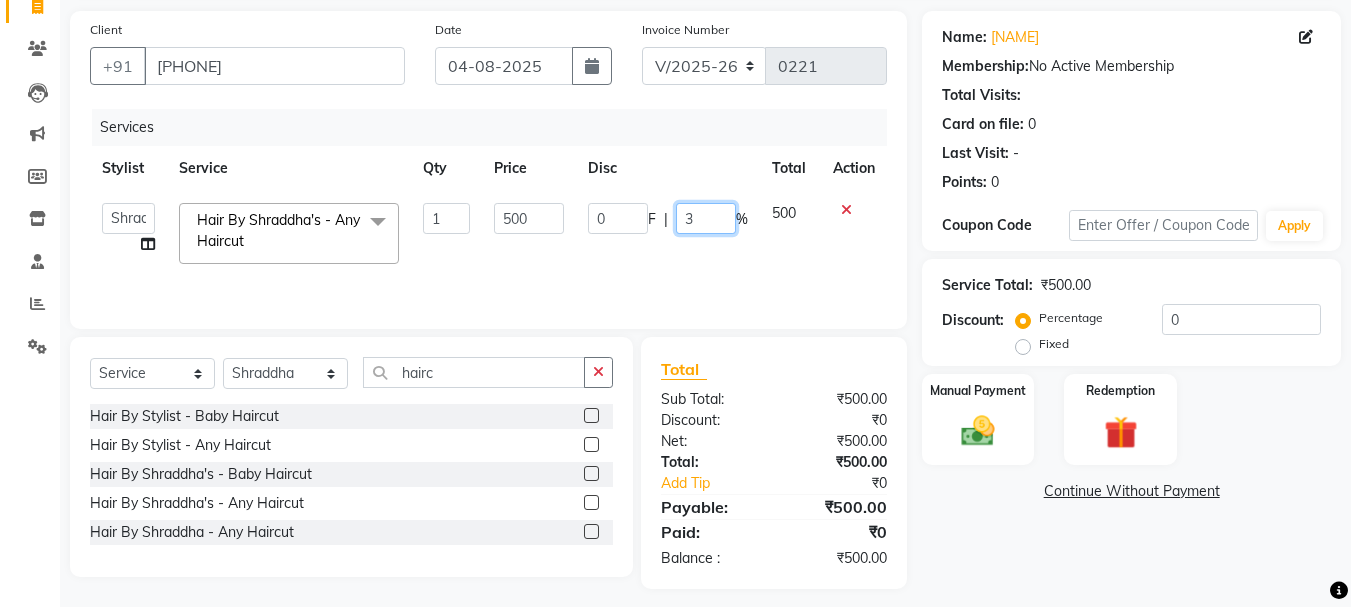type on "30" 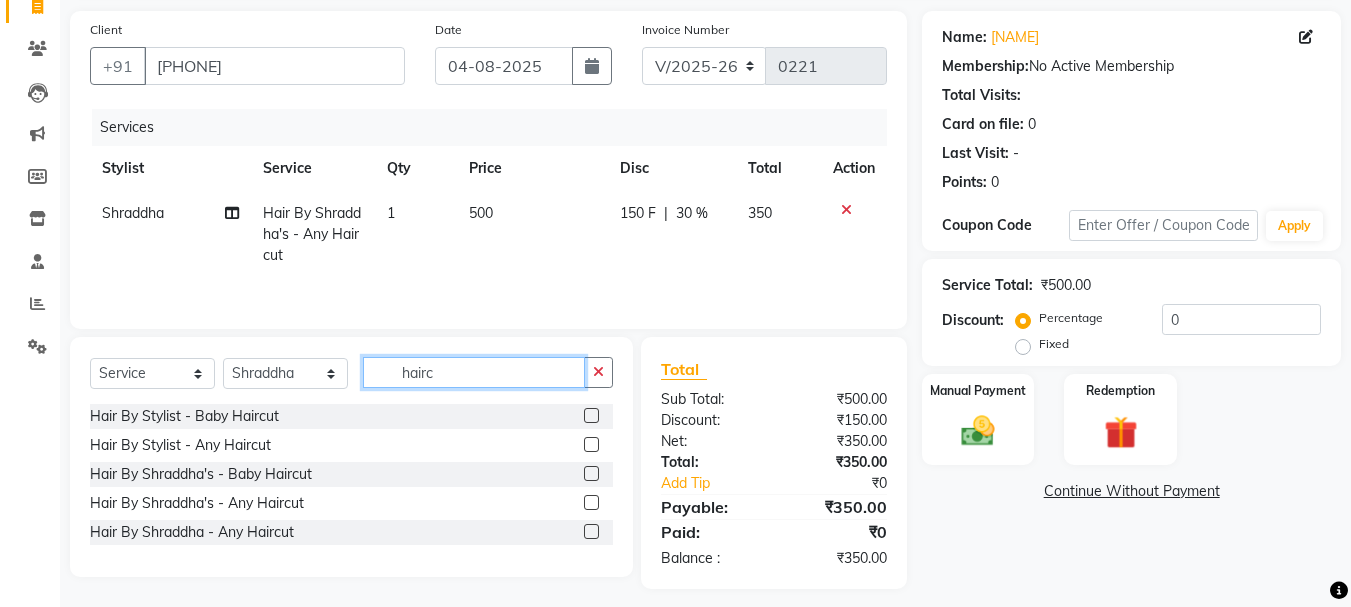 drag, startPoint x: 475, startPoint y: 374, endPoint x: 362, endPoint y: 380, distance: 113.15918 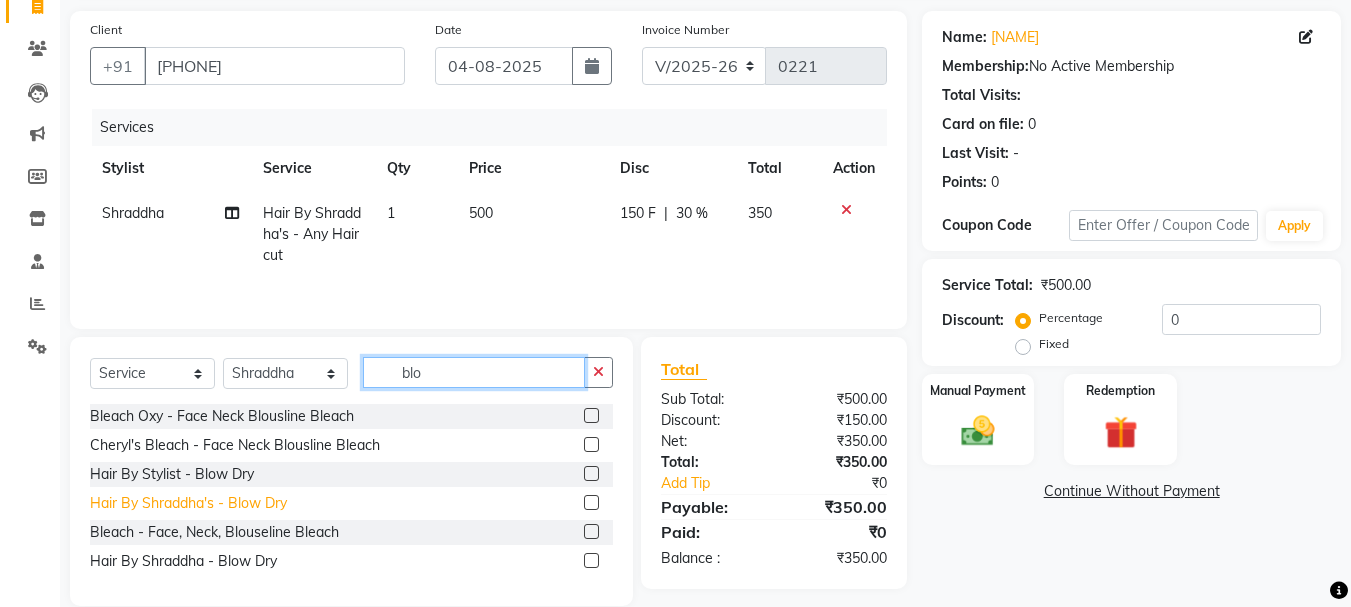 type on "blo" 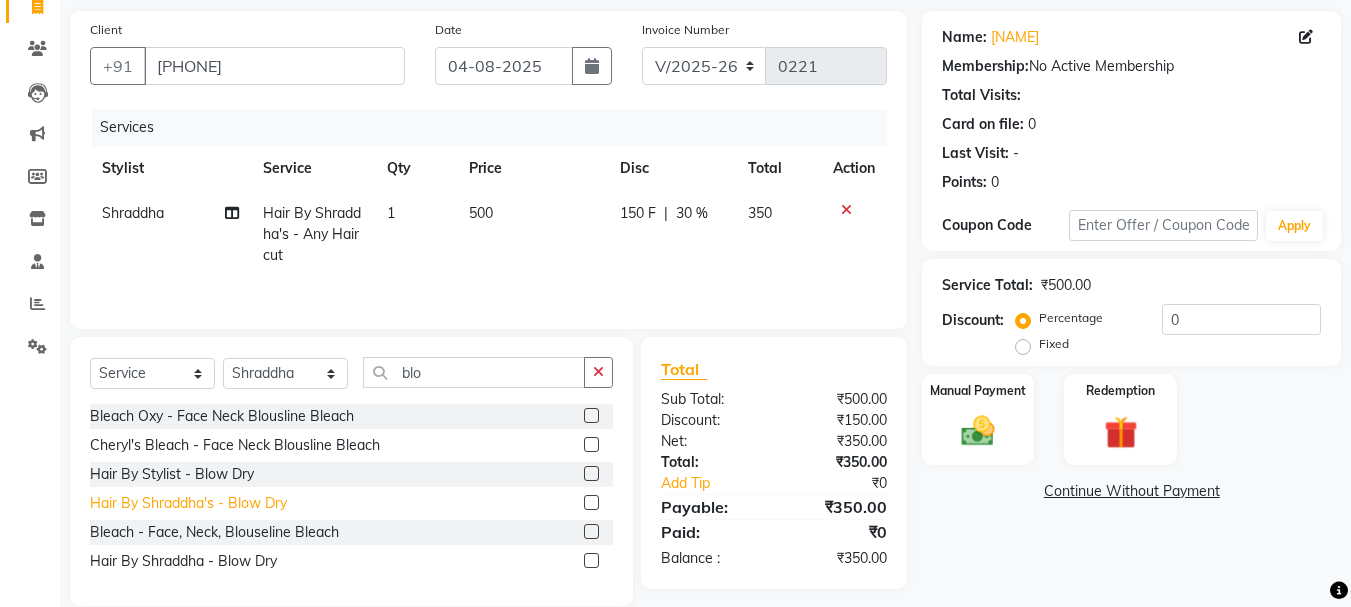 click on "Hair By Shraddha's - Blow Dry" 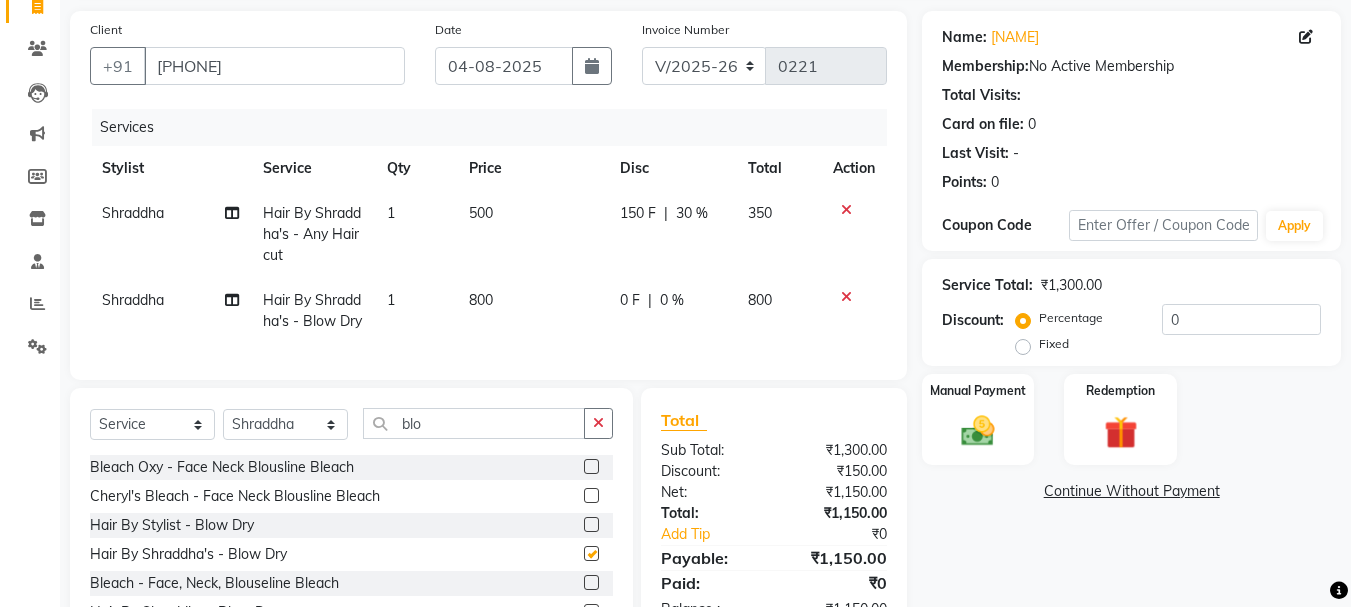 checkbox on "false" 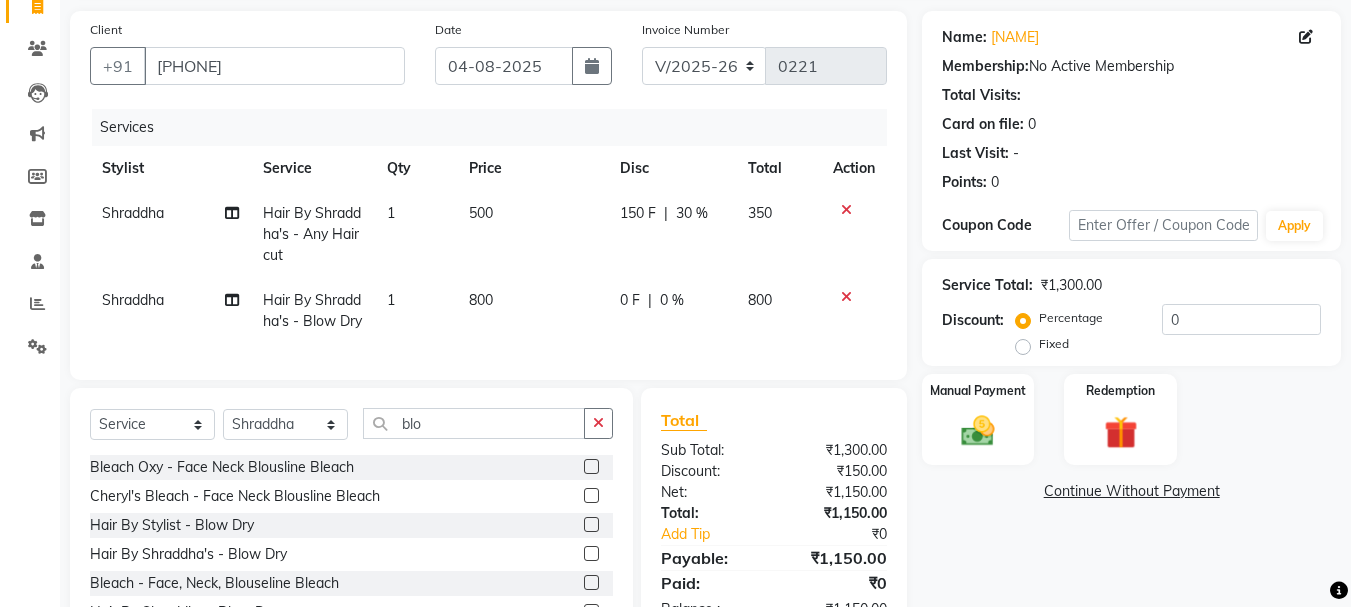 click on "800" 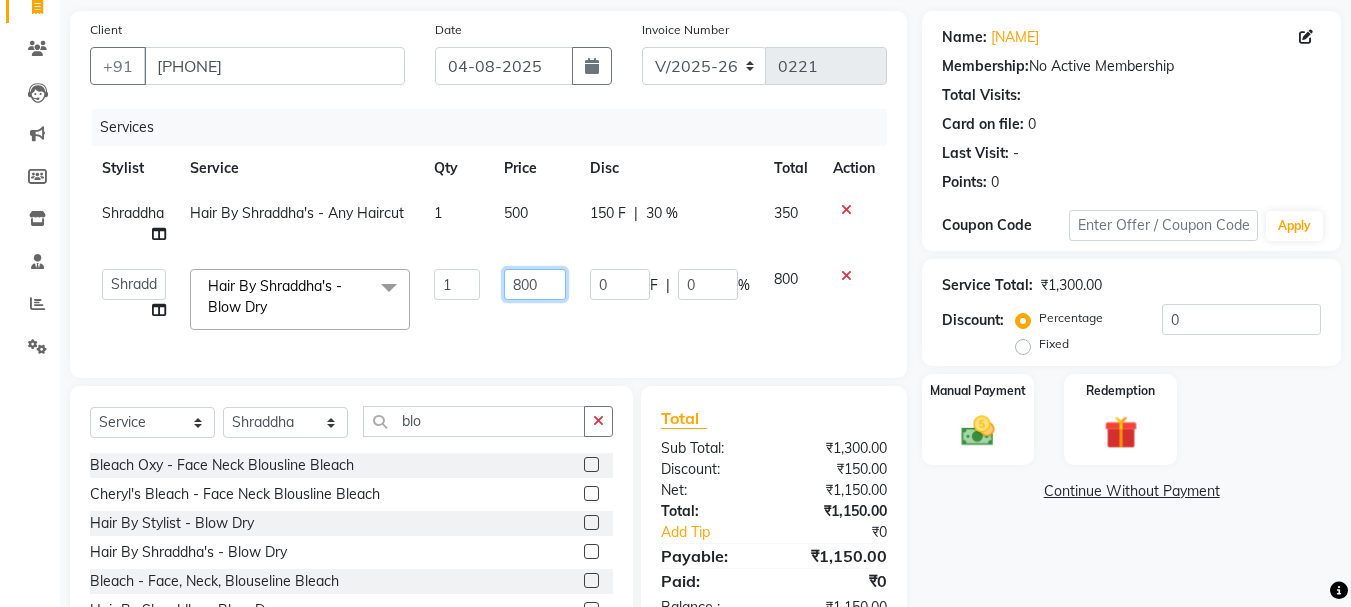 drag, startPoint x: 545, startPoint y: 284, endPoint x: 415, endPoint y: 282, distance: 130.01538 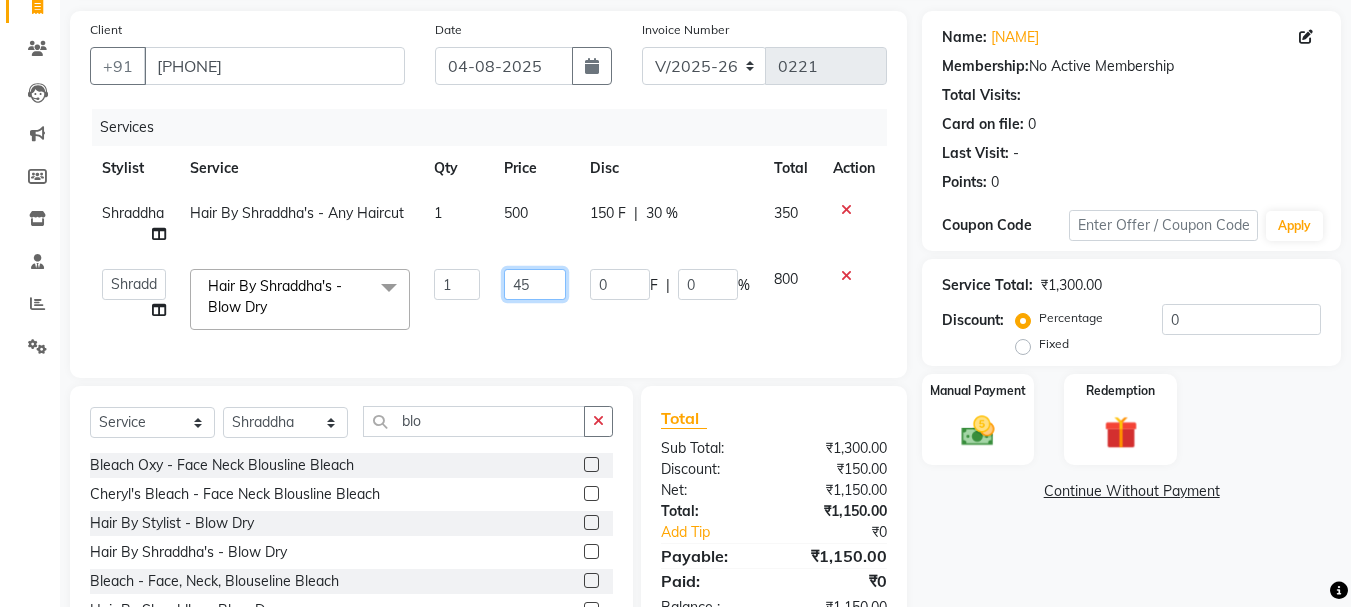 type on "450" 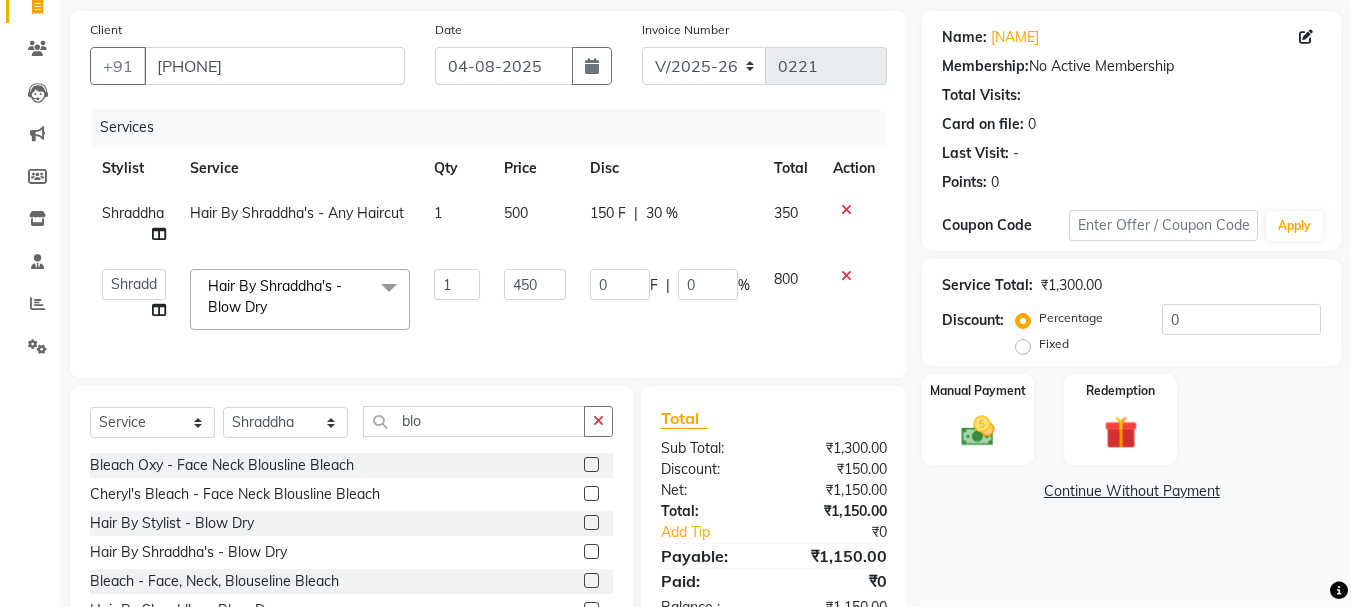 click on "Arpita Singh Chan Sayali Sakpal Shraddha Tanvi Tanvi Masurkar Hair By Shraddha's - Blow Dry x Feet Services - Fake Tips Toes Feet Services - Toe Extentions Feet Services - Toe Overlays Feet Services - Toe Refills Feet Services - Toe Gel Polish Feet Services - Toe Glitter Polish Feet Services - Toe French Extentions Feet Services - Ombre Extentions Feet Services - Any Art per tip Feet Services - Any Art Per Tip Threading - Eyebrows Threading - Forehead Threading - Chin Threading - Lower Chin Threading - Upper Lips Threading - Lower Lips Threading - Jaw Line Threading - Side Locks Threading - Full Face Threading - Eyebrows Threading - Forehead Threading - Chin Threading - Lower Chin Threading - Upper Lips Threading - Lower Lips Threading - Jaw Line Threading - Side Locks Threading - Full Face Honey Body Waxing - Underarms Honey Body Waxing - Half Hand Honey Body Waxing - Full Hand Honey Body Waxing - Half Legs Honey Body Waxing - Full Legs Make Up 1" 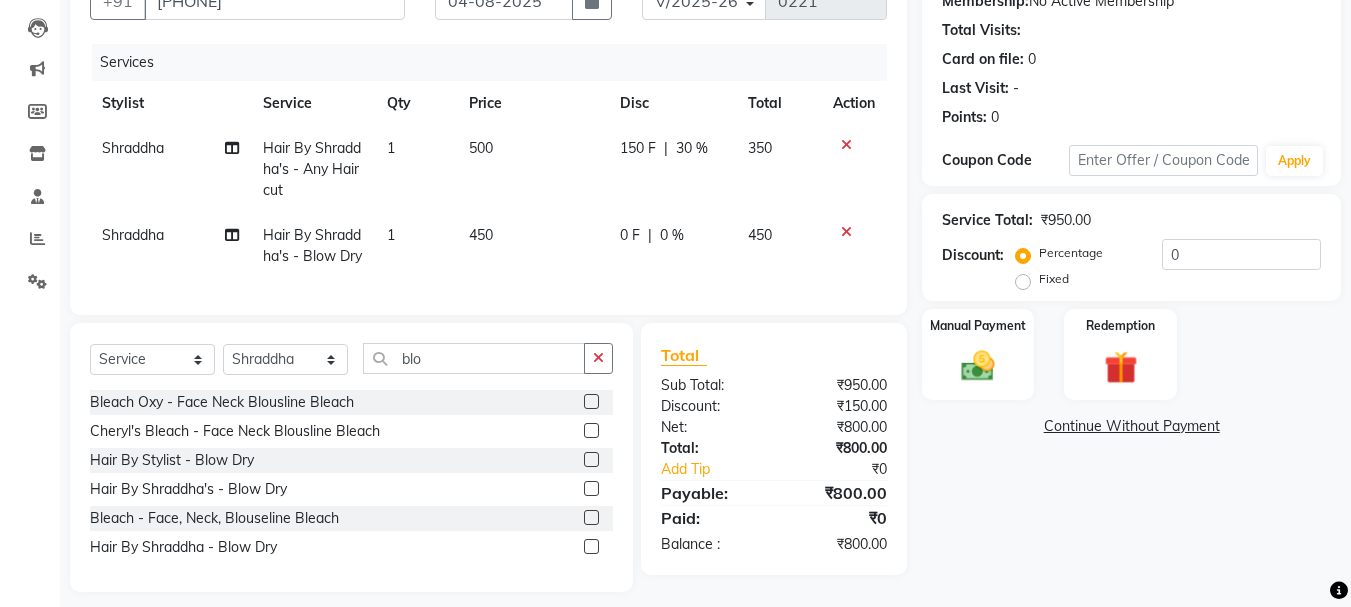 scroll, scrollTop: 239, scrollLeft: 0, axis: vertical 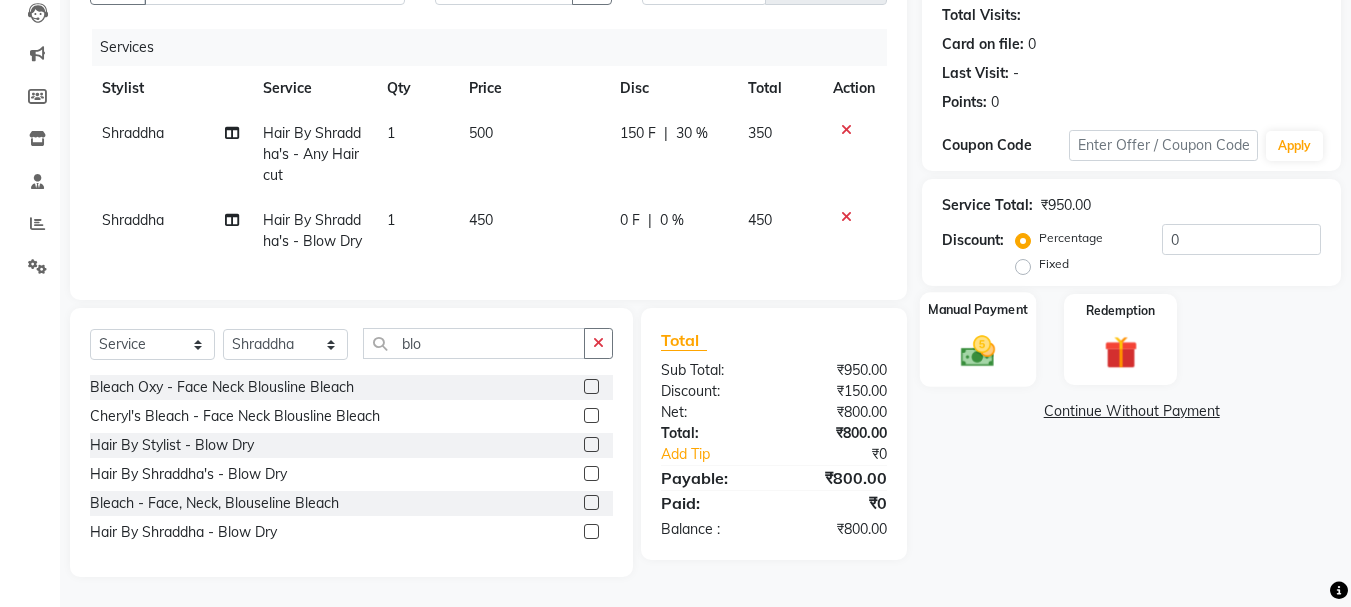 click 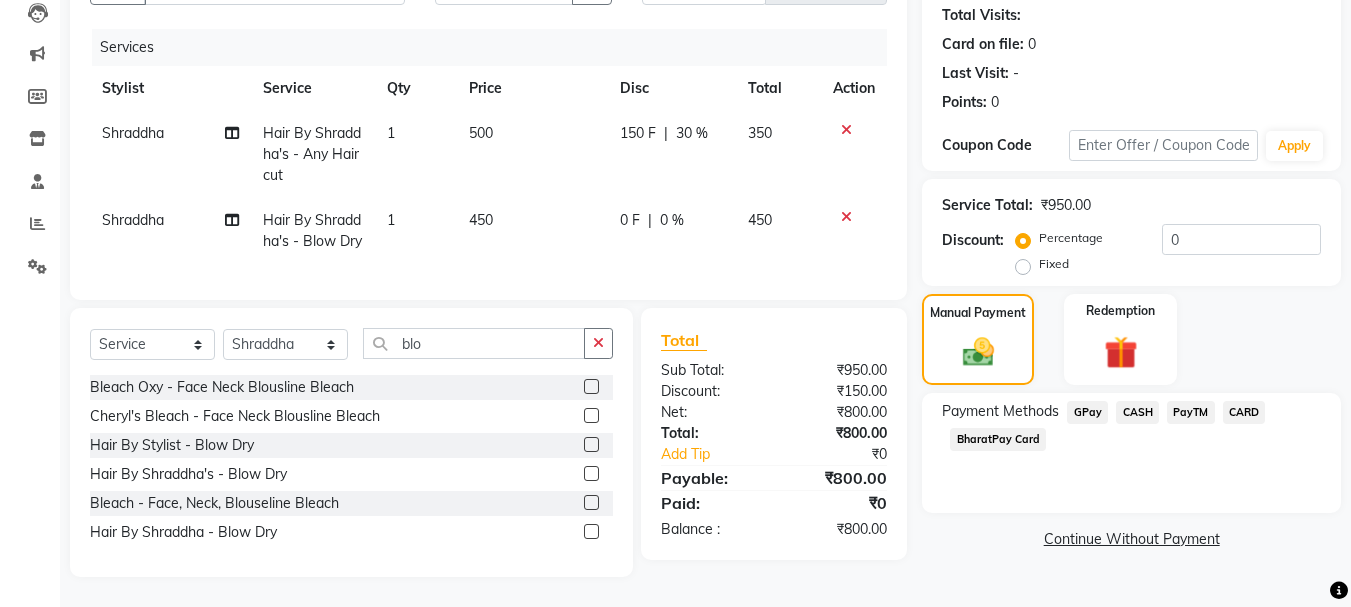 click on "CASH" 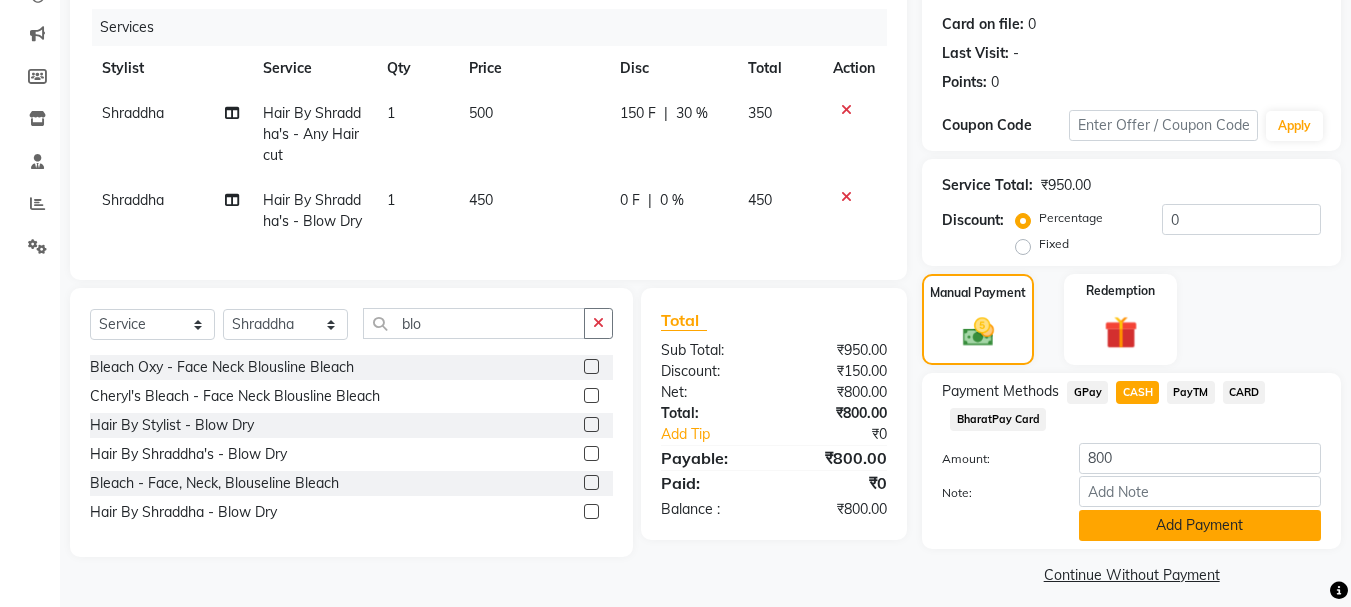 click on "Add Payment" 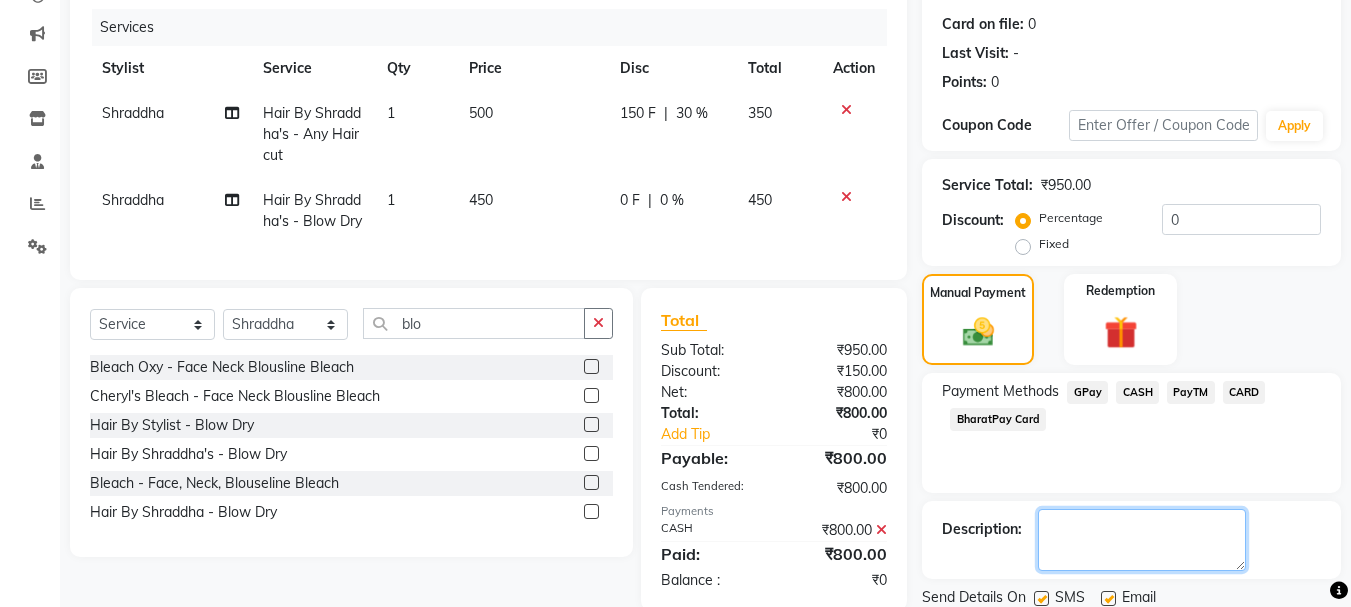 click 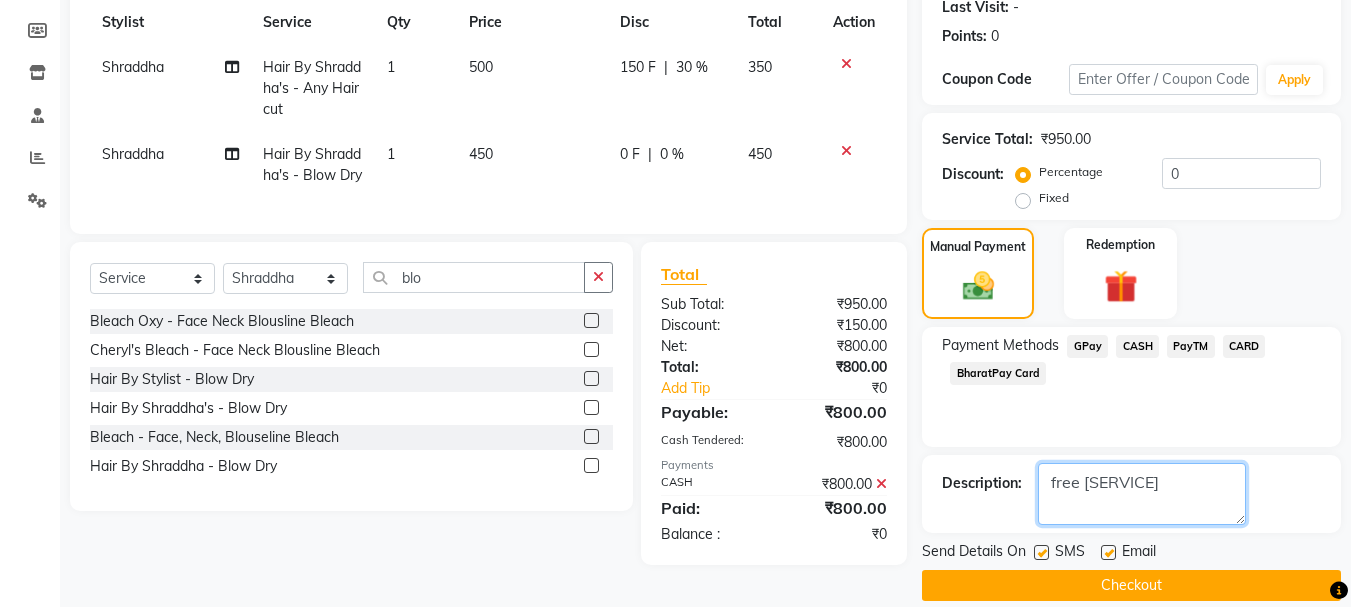 scroll, scrollTop: 309, scrollLeft: 0, axis: vertical 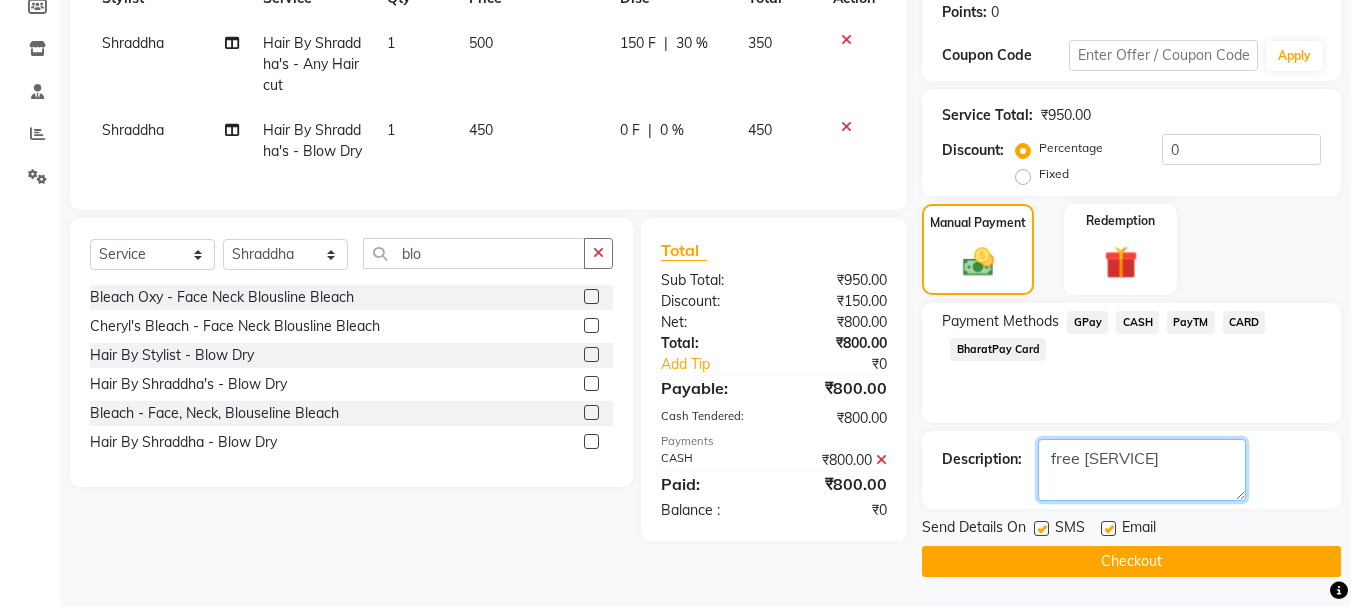 type on "free [SERVICE]" 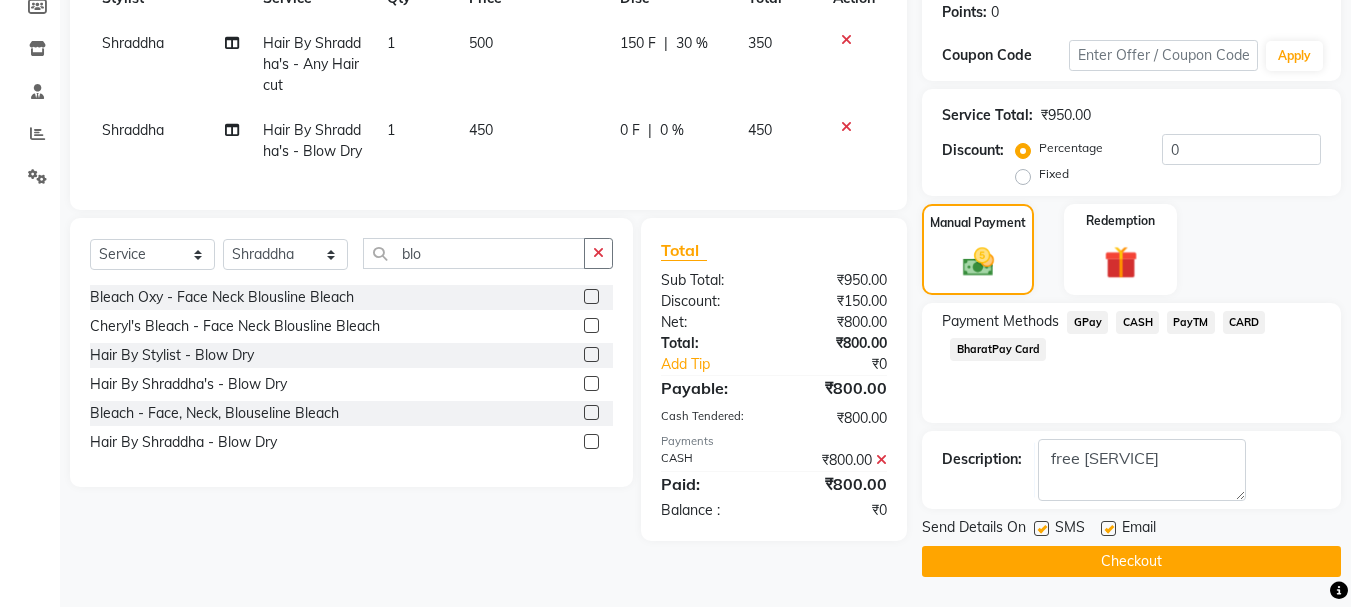 click on "Checkout" 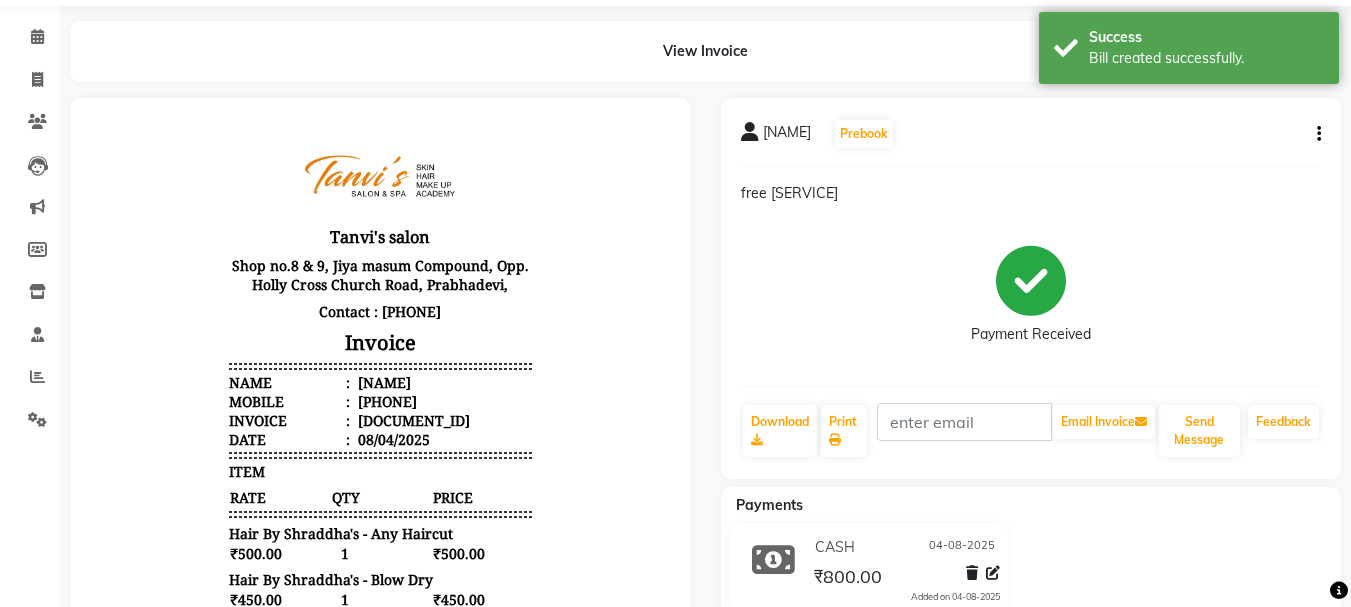 scroll, scrollTop: 329, scrollLeft: 0, axis: vertical 